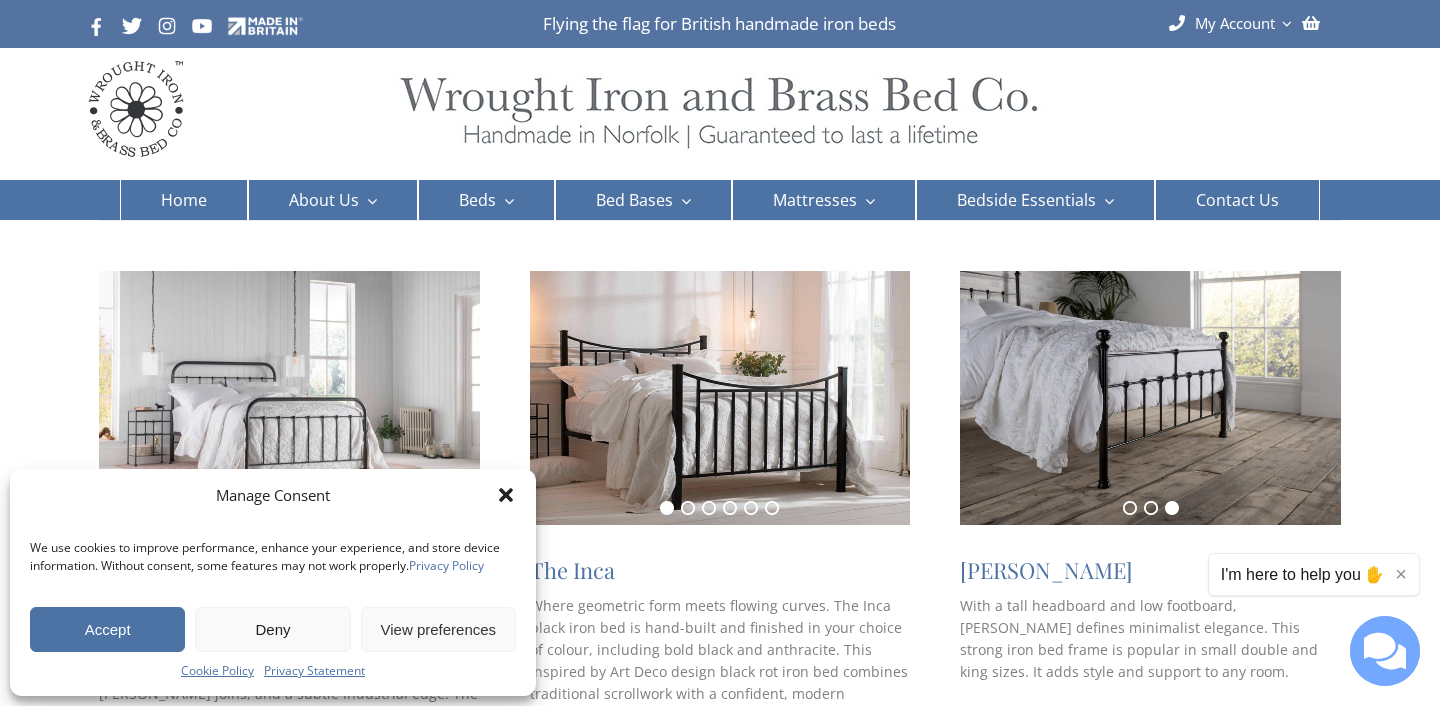 scroll, scrollTop: 325, scrollLeft: 0, axis: vertical 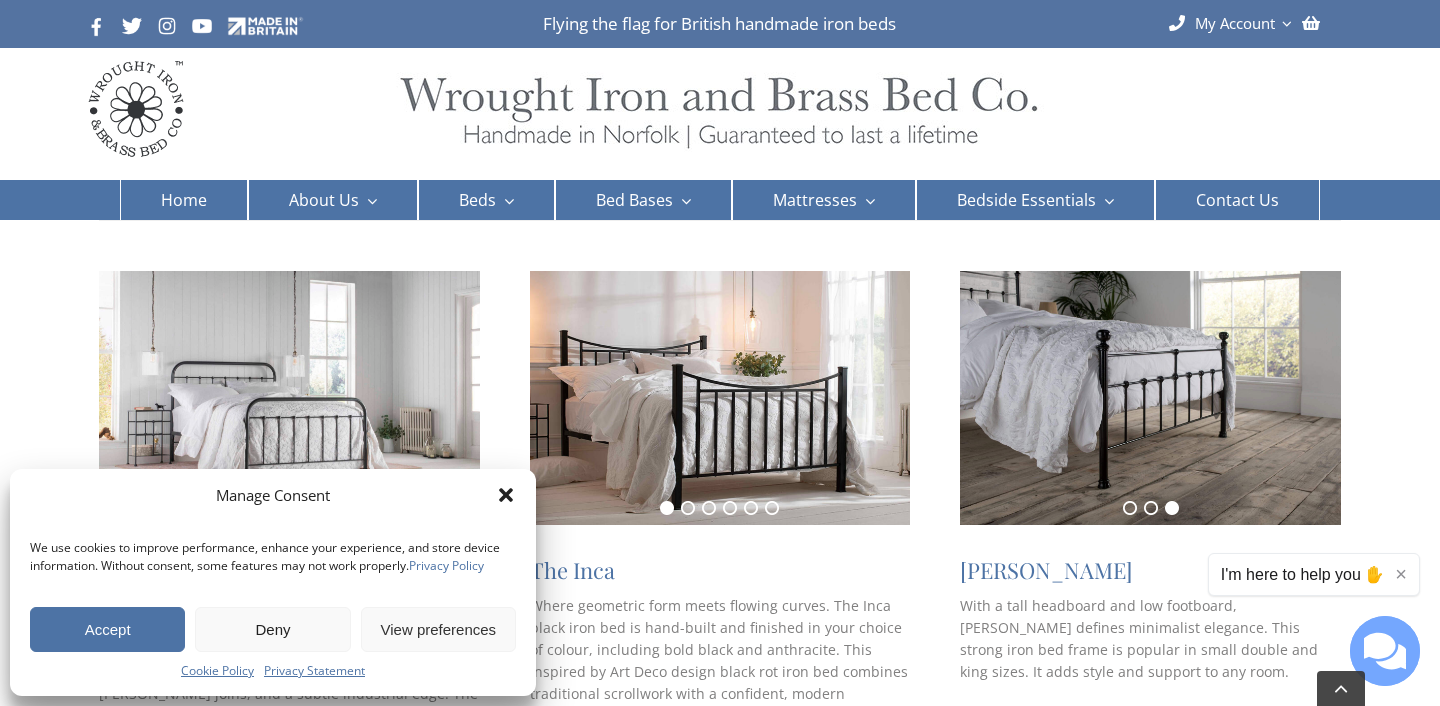 click 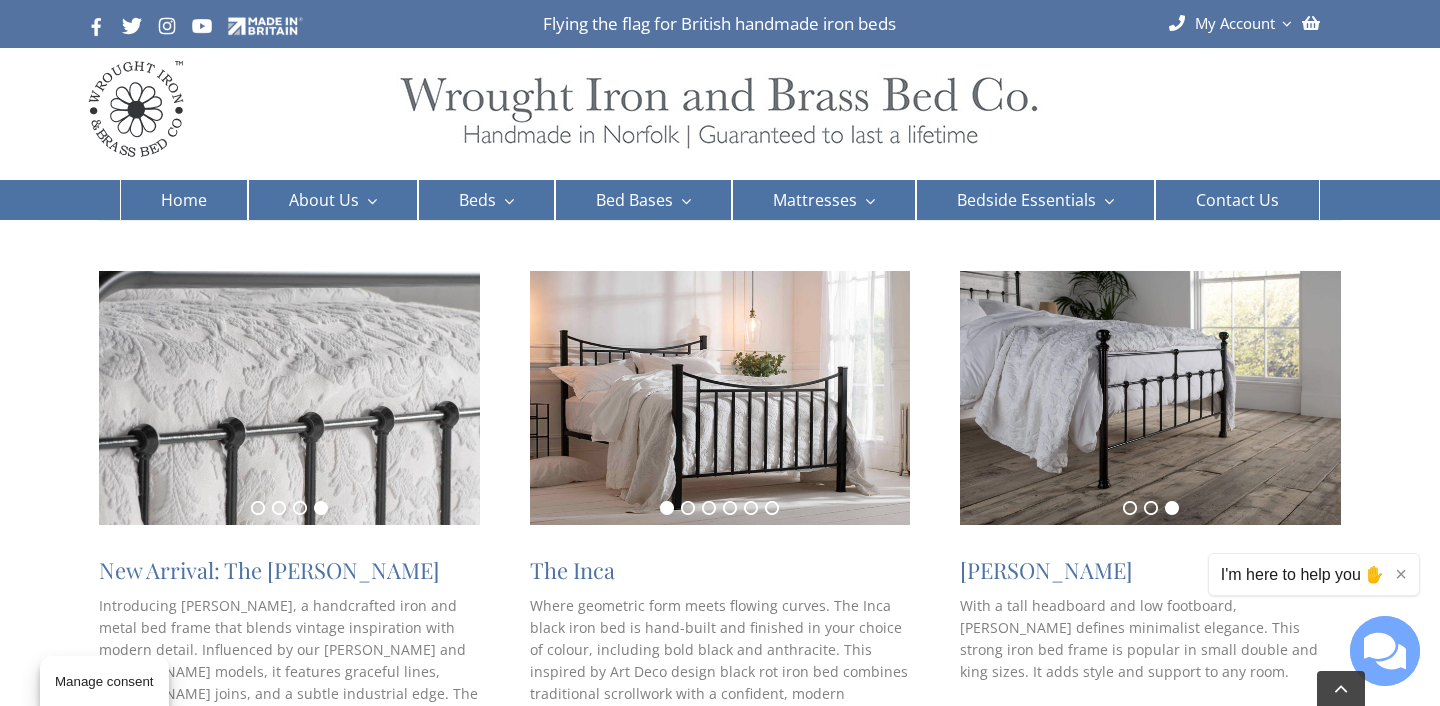 click on "×" at bounding box center (1401, 574) 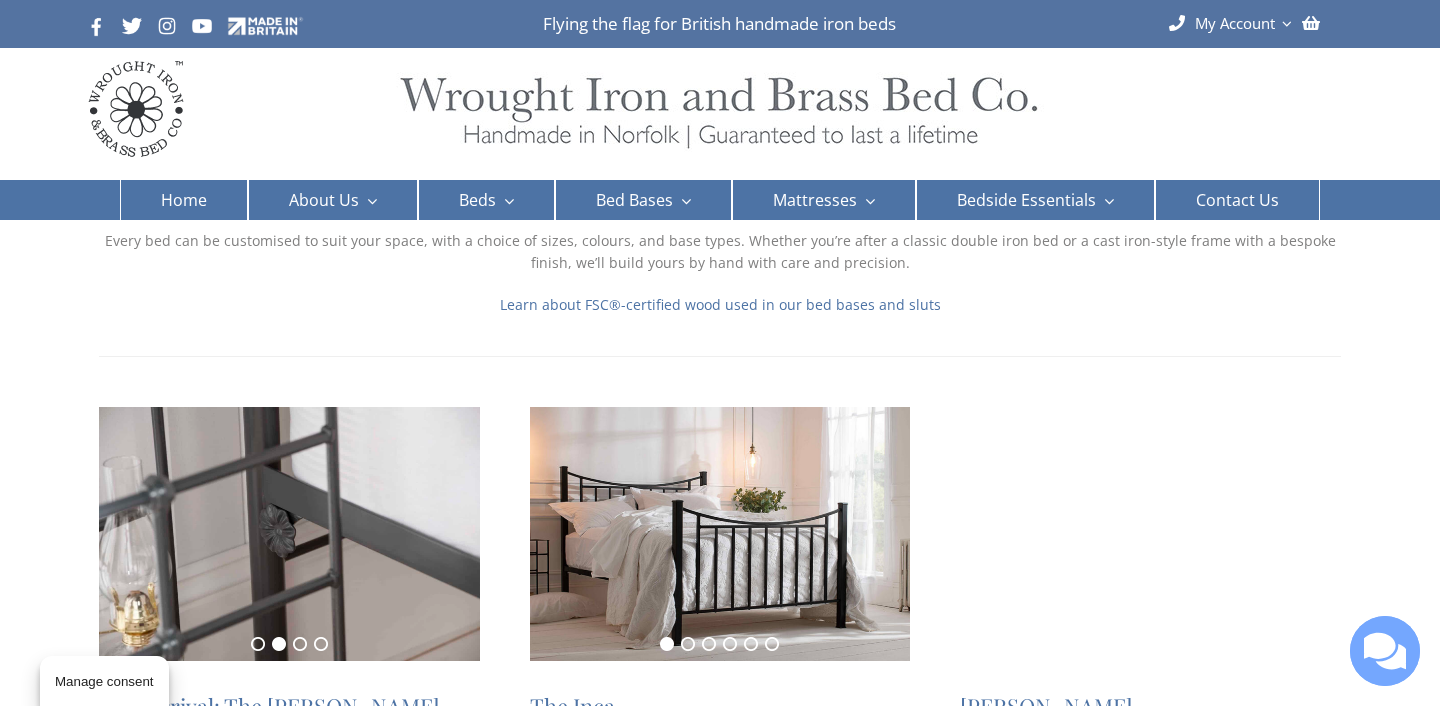 scroll, scrollTop: 187, scrollLeft: 0, axis: vertical 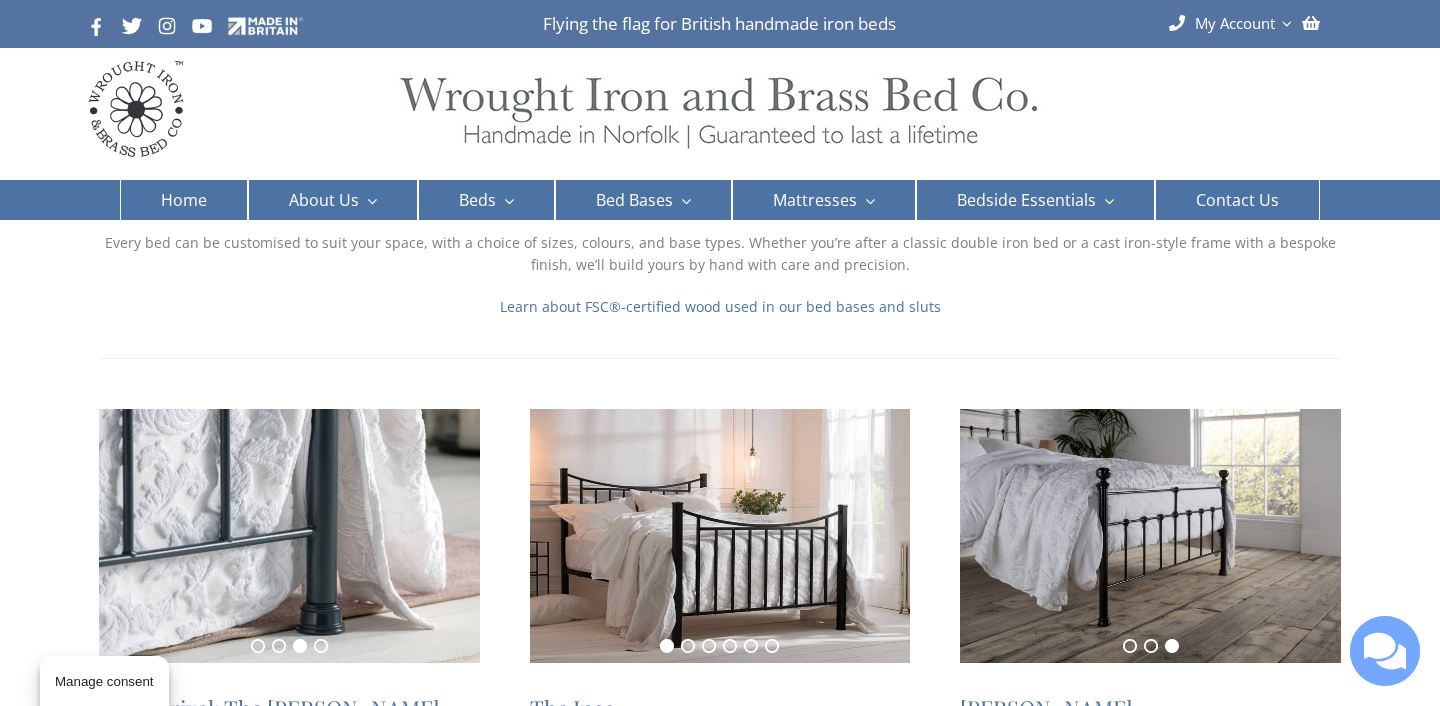 click on "Iron Beds
Handcrafted Iron Bed –  Built to Last in Britain
Explore our collection of handcrafted iron beds, built with strength, elegance, and time-honoured craftsmanship. Each metal bed frame is made to order in our Norfolk workshop, using solid British steel and traditional blacksmithing techniques. The result is a bed that’s strong, quiet, and full of character — offering timeless style and long-lasting comfort for both modern and classic interiors.
Every bed can be customised to suit your space, with a choice of sizes, colours, and base types. Whether you’re after a classic double iron bed or a cast iron-style frame with a bespoke finish, we’ll build yours by hand with care and precision.
Learn about FSC ® -certified wood used in our bed bases and sluts
1 2 3 4
New Arrival: The Archie
Shop the Archie handmade bed frame
1 2 3 4 5 6
The Inca
Shop Inca iron bed  frame
1 2 3
Sophie
Shop Sophie bed frame
1 2 3
Grace
frame" at bounding box center [720, 2346] 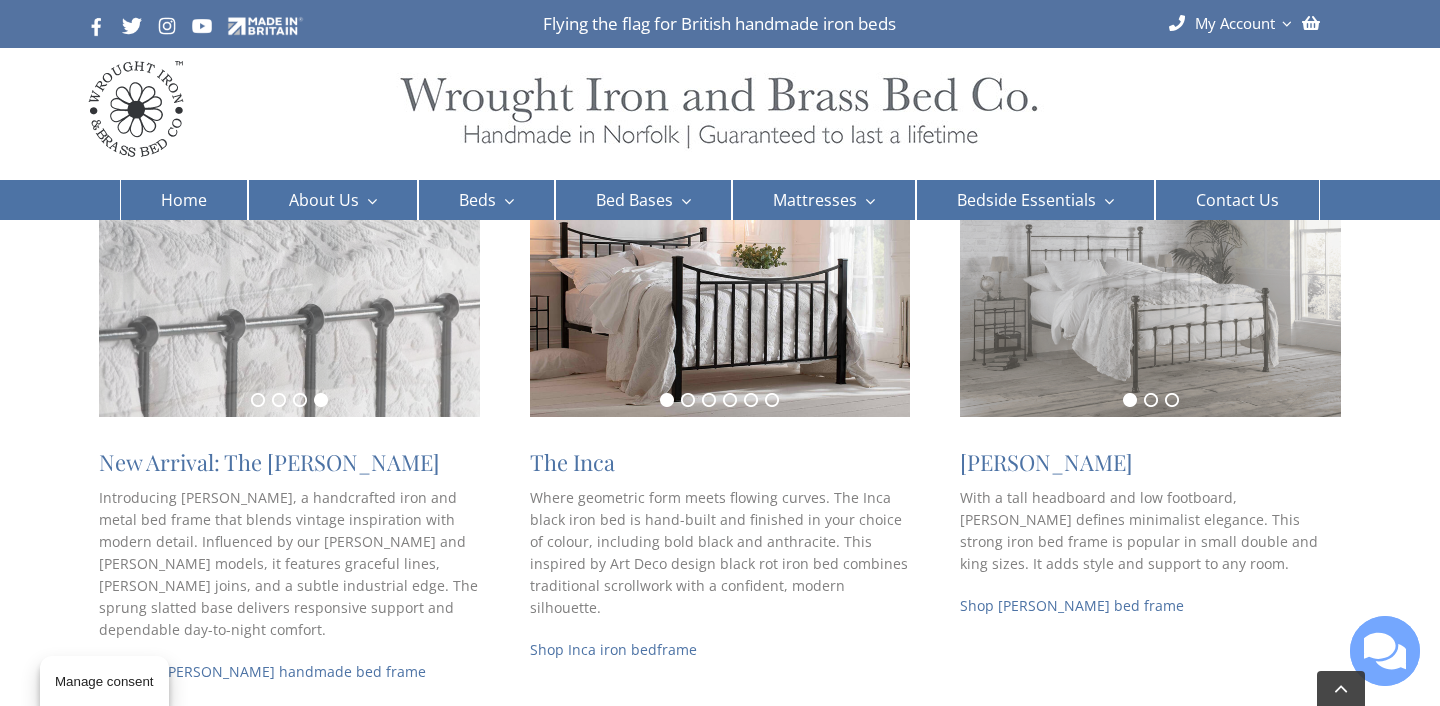 scroll, scrollTop: 462, scrollLeft: 0, axis: vertical 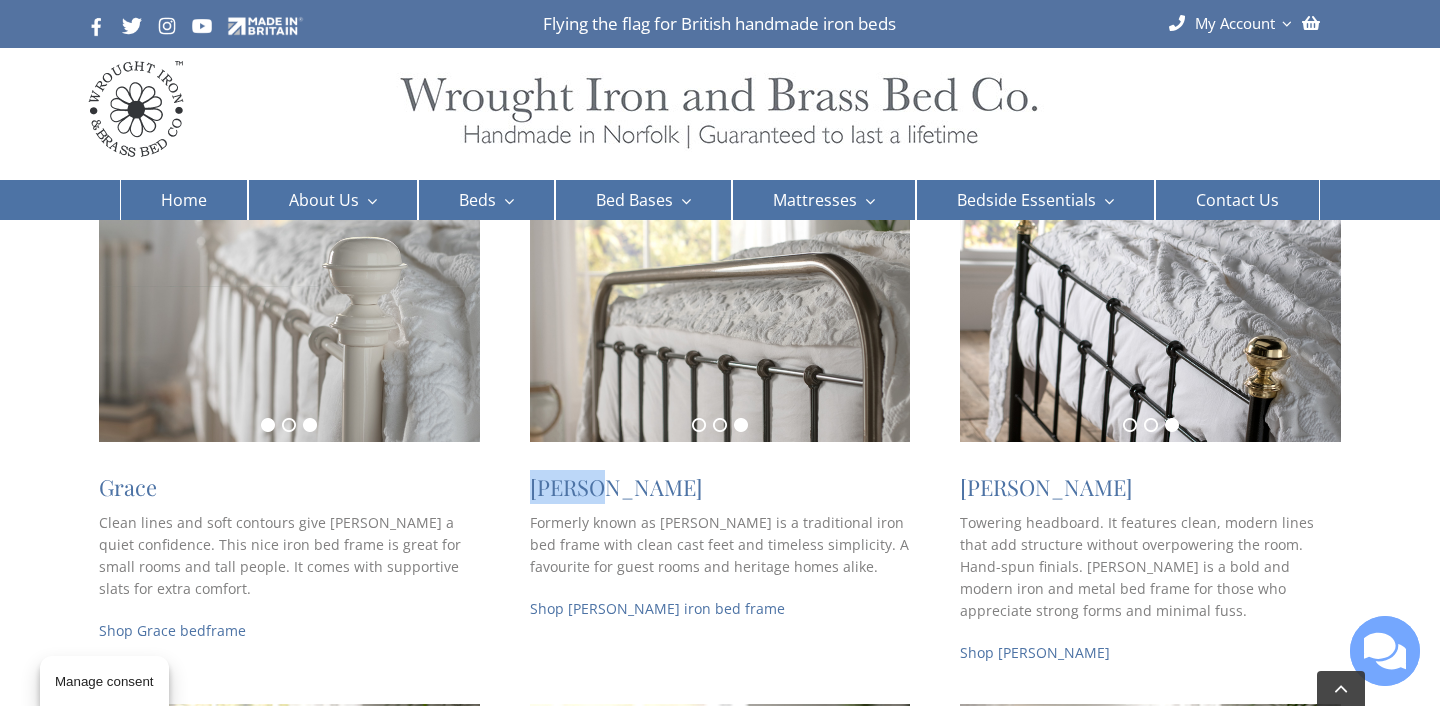 click on "1" at bounding box center (268, 425) 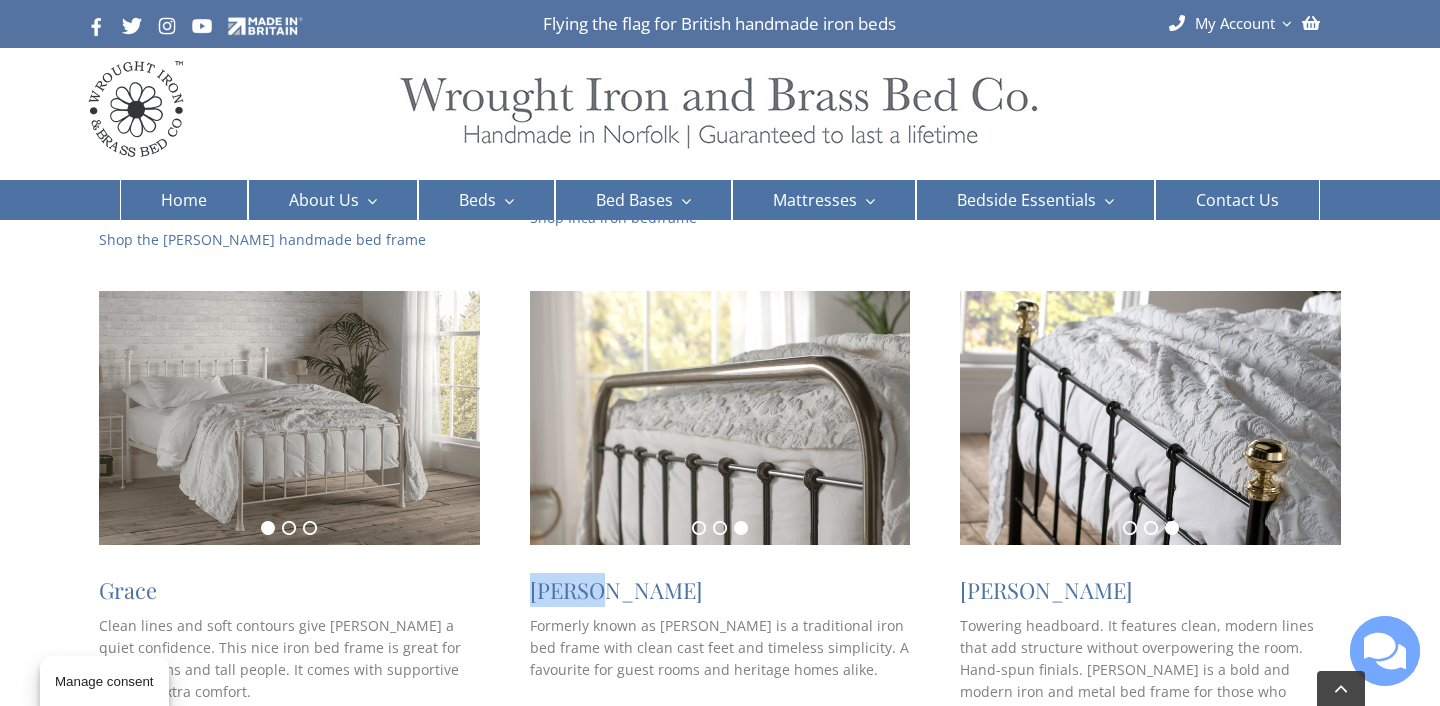scroll, scrollTop: 865, scrollLeft: 0, axis: vertical 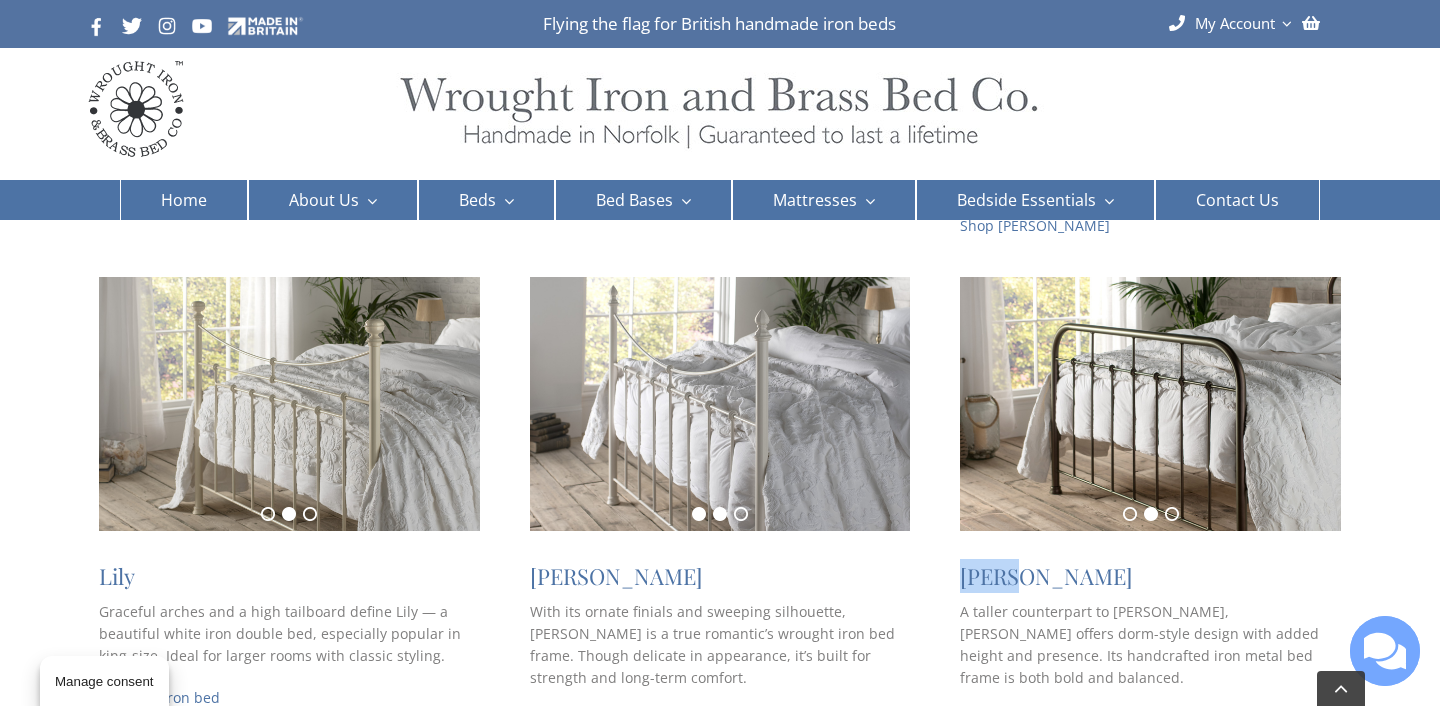 click on "1" at bounding box center [699, 514] 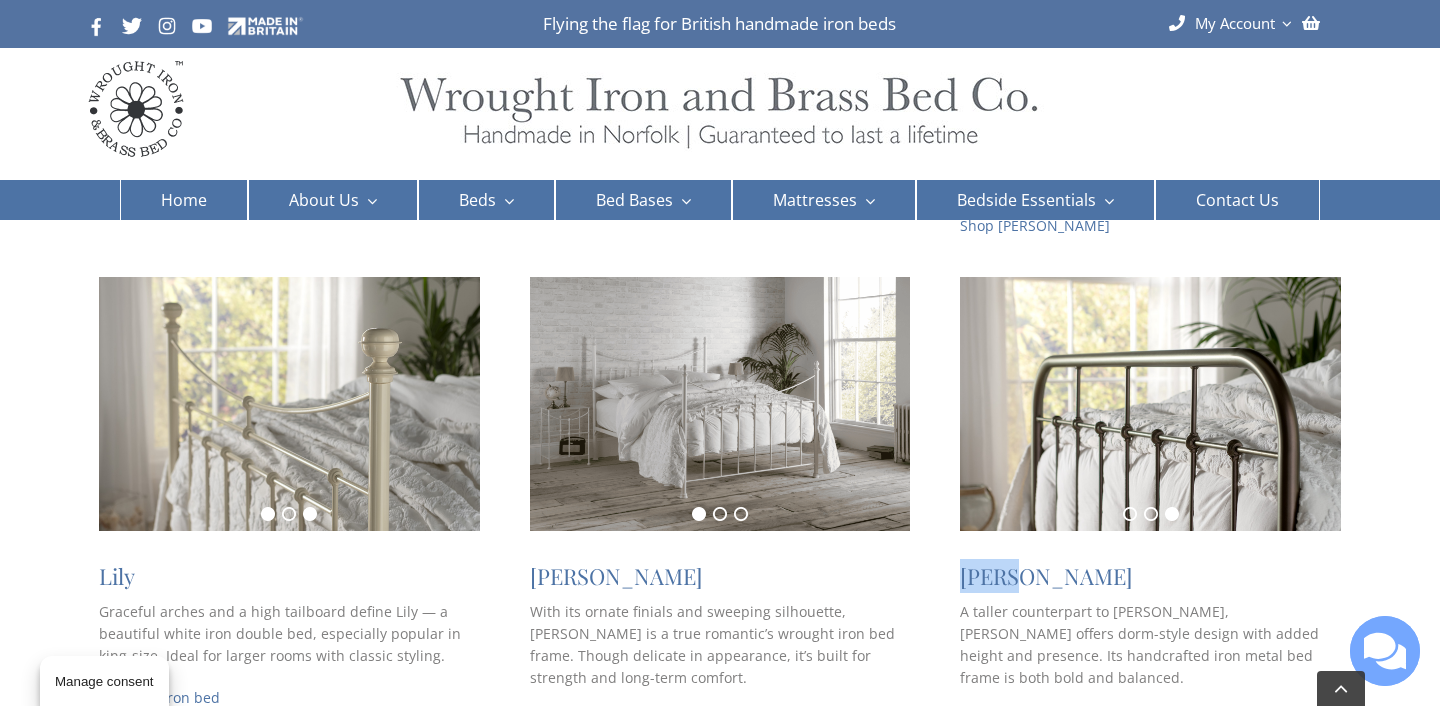 click on "1" at bounding box center [268, 514] 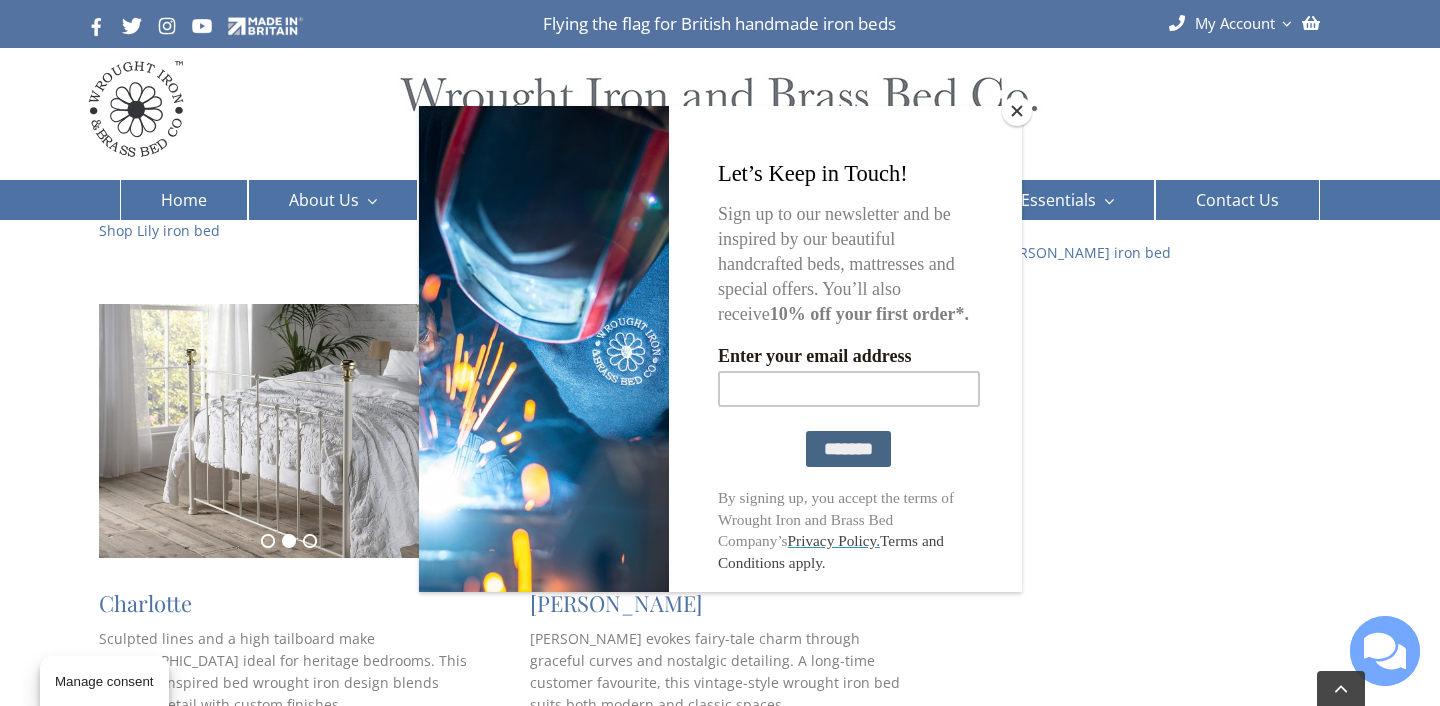 scroll, scrollTop: 1874, scrollLeft: 0, axis: vertical 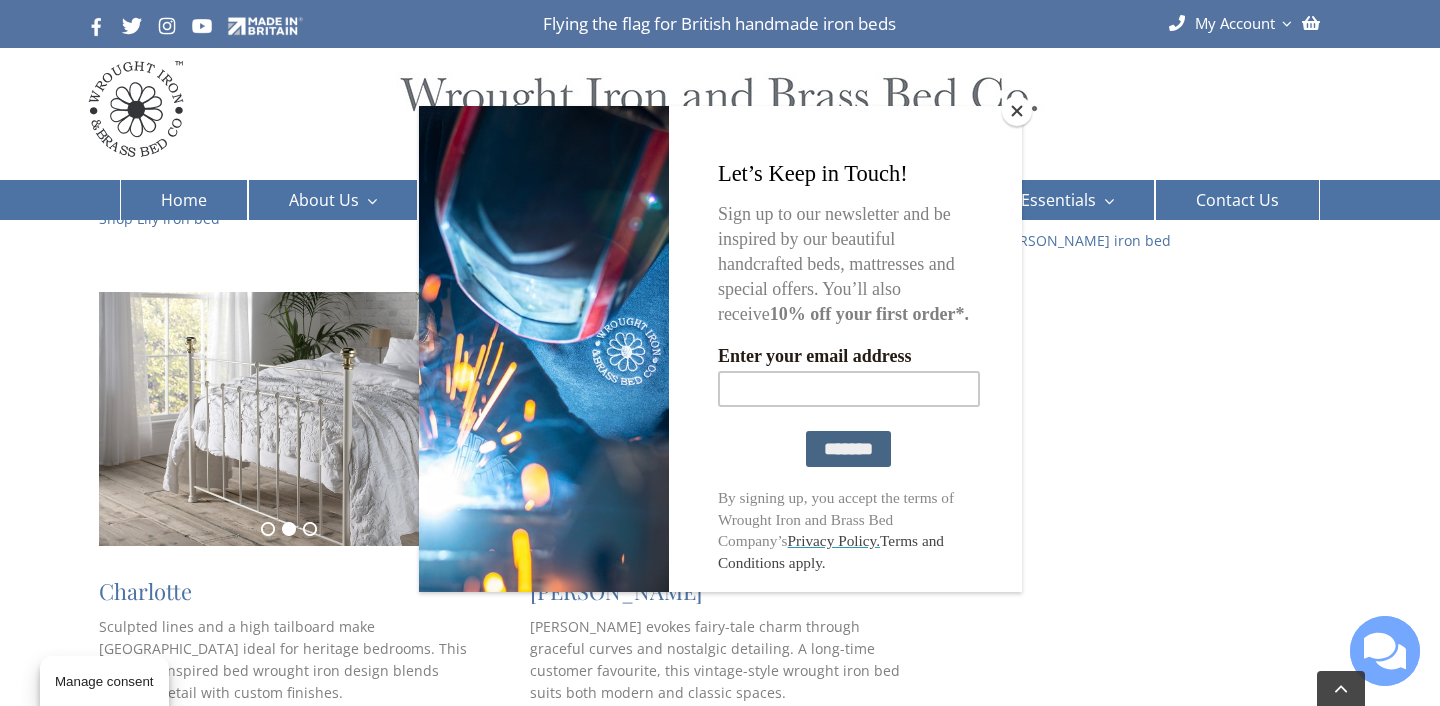 click at bounding box center [720, 353] 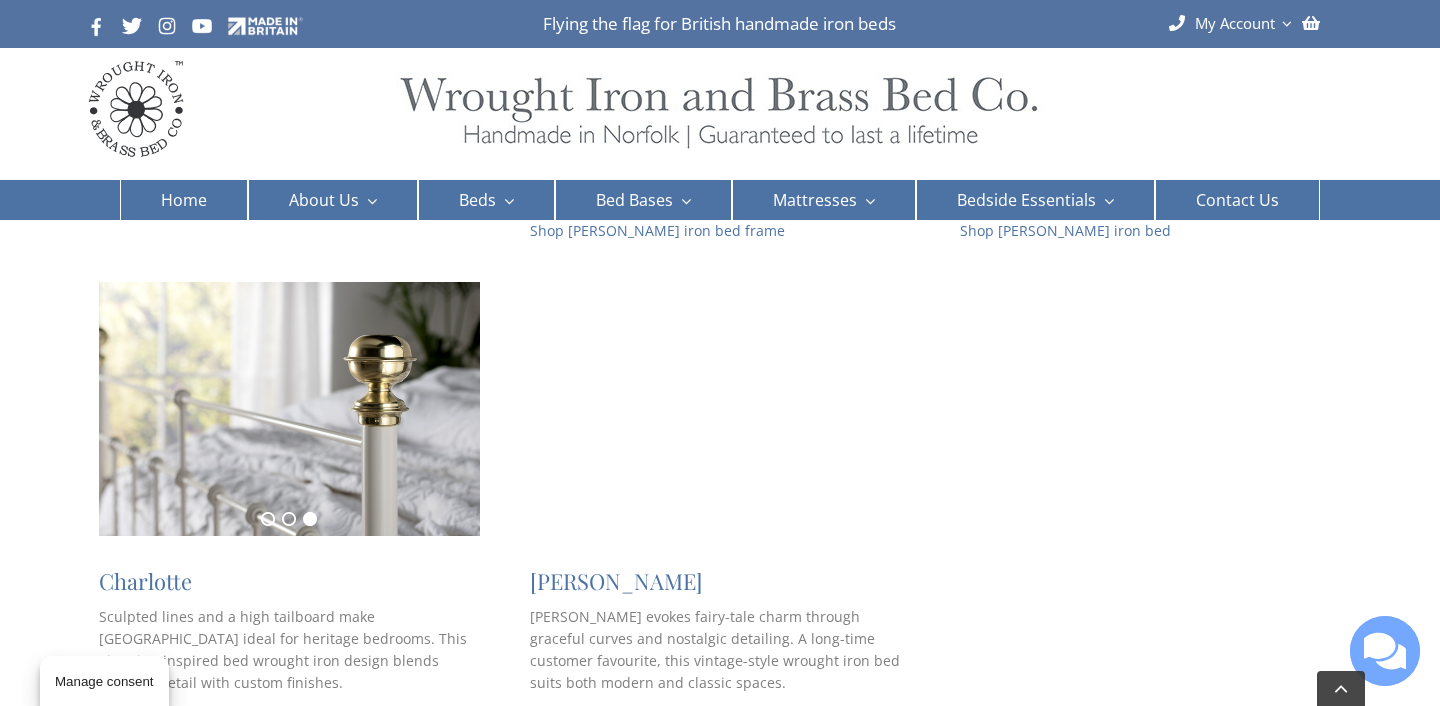 scroll, scrollTop: 1890, scrollLeft: 0, axis: vertical 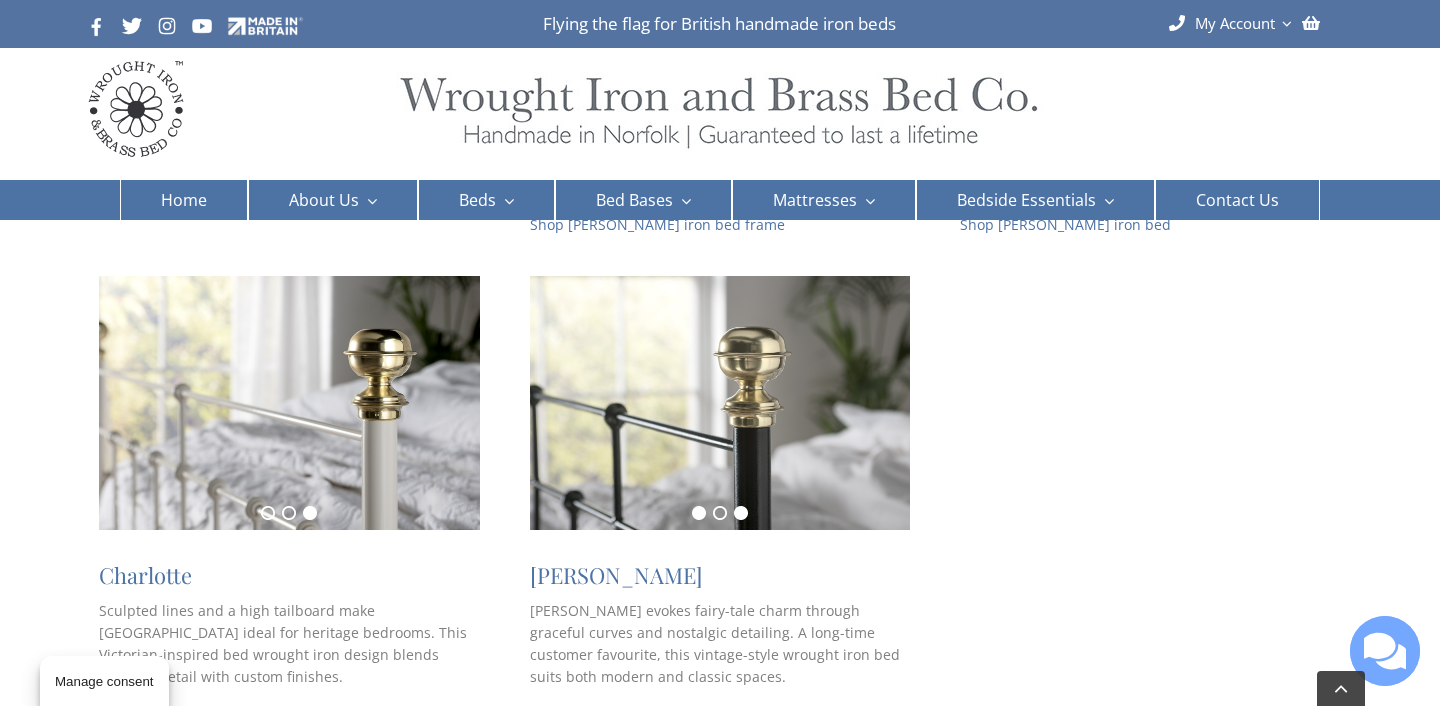 click on "1" at bounding box center (699, 513) 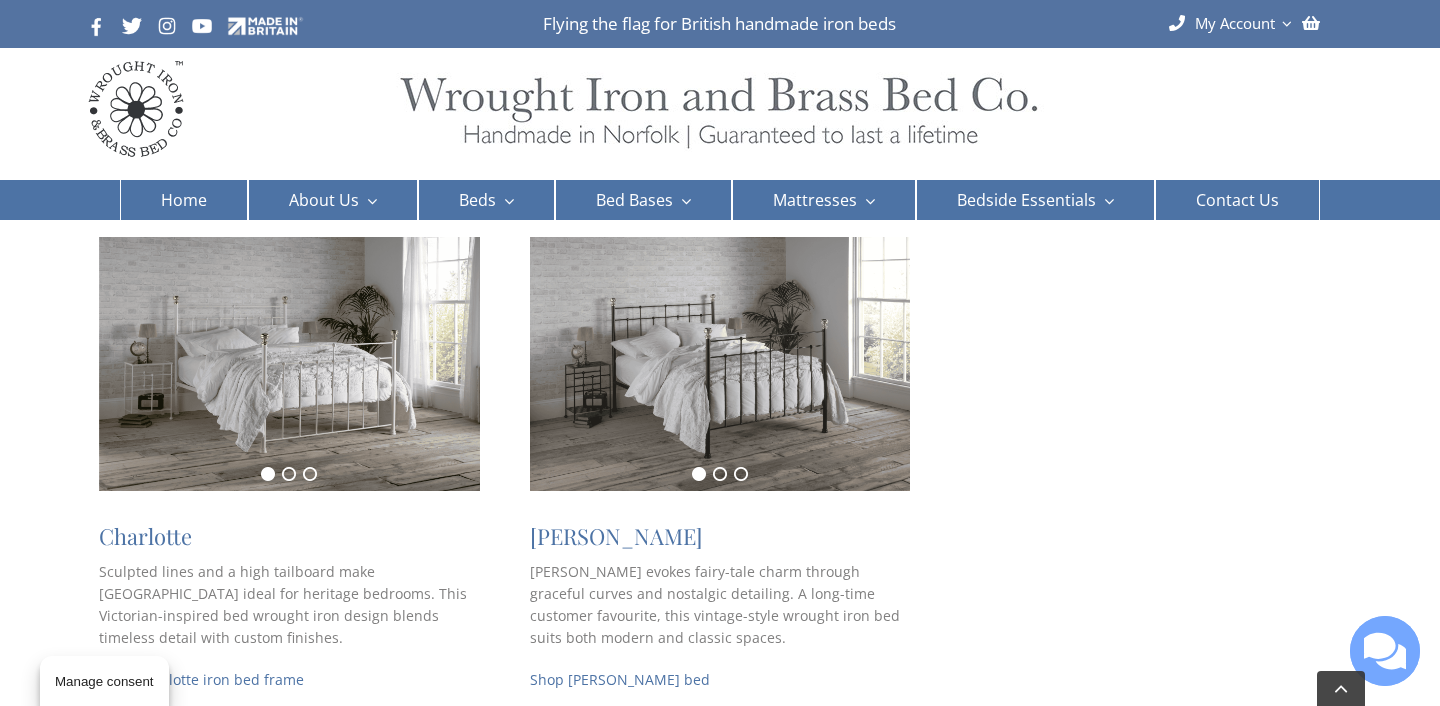 scroll, scrollTop: 1925, scrollLeft: 0, axis: vertical 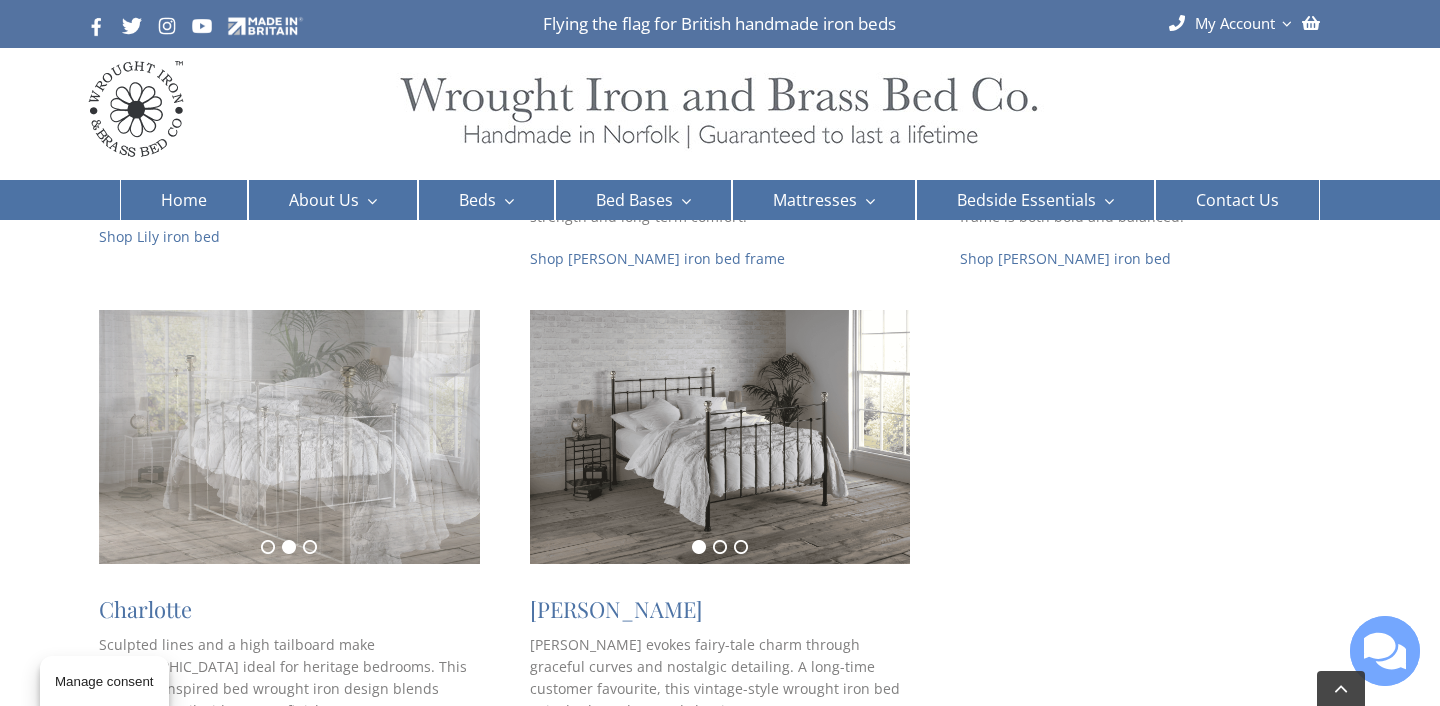 click on "Contact Us My Account Username: Password:  Remember Me ****** Register WooCommerce Cart 0" at bounding box center [1214, 24] 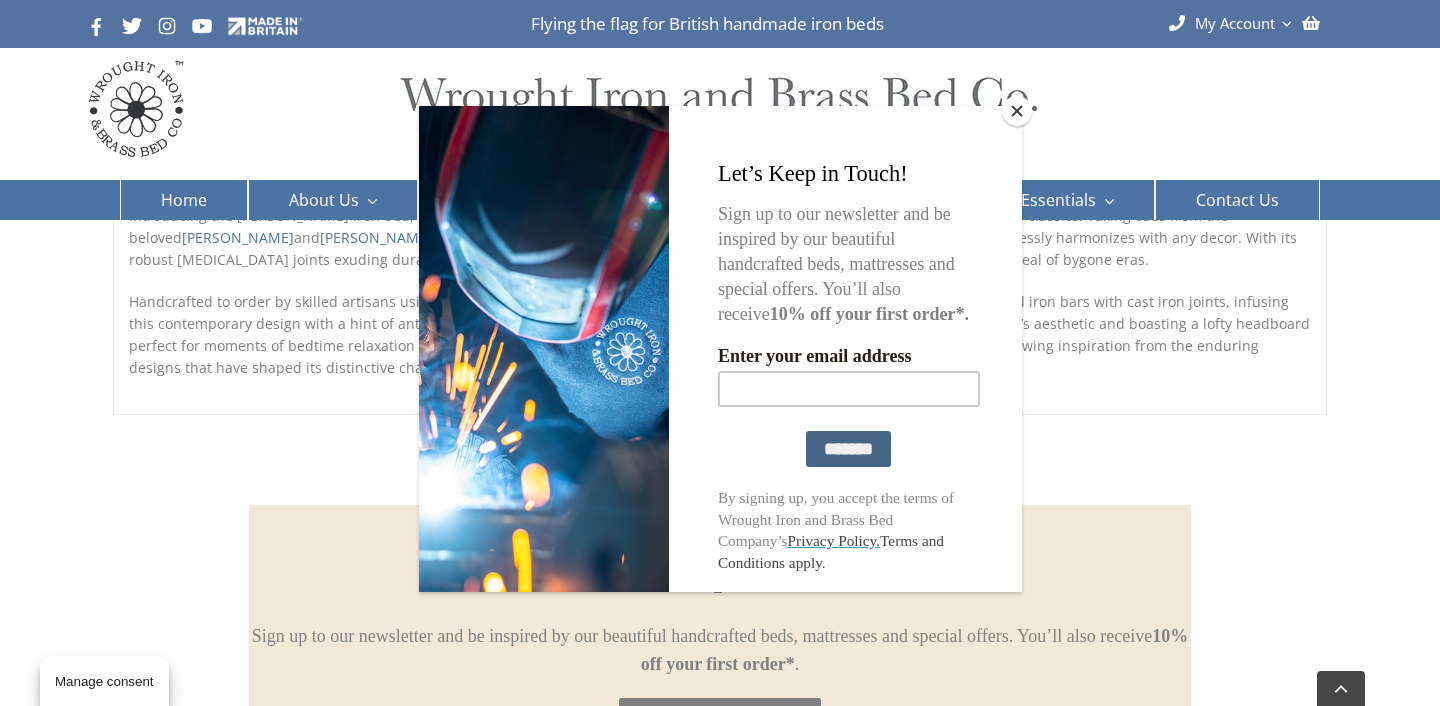 scroll, scrollTop: 1724, scrollLeft: 0, axis: vertical 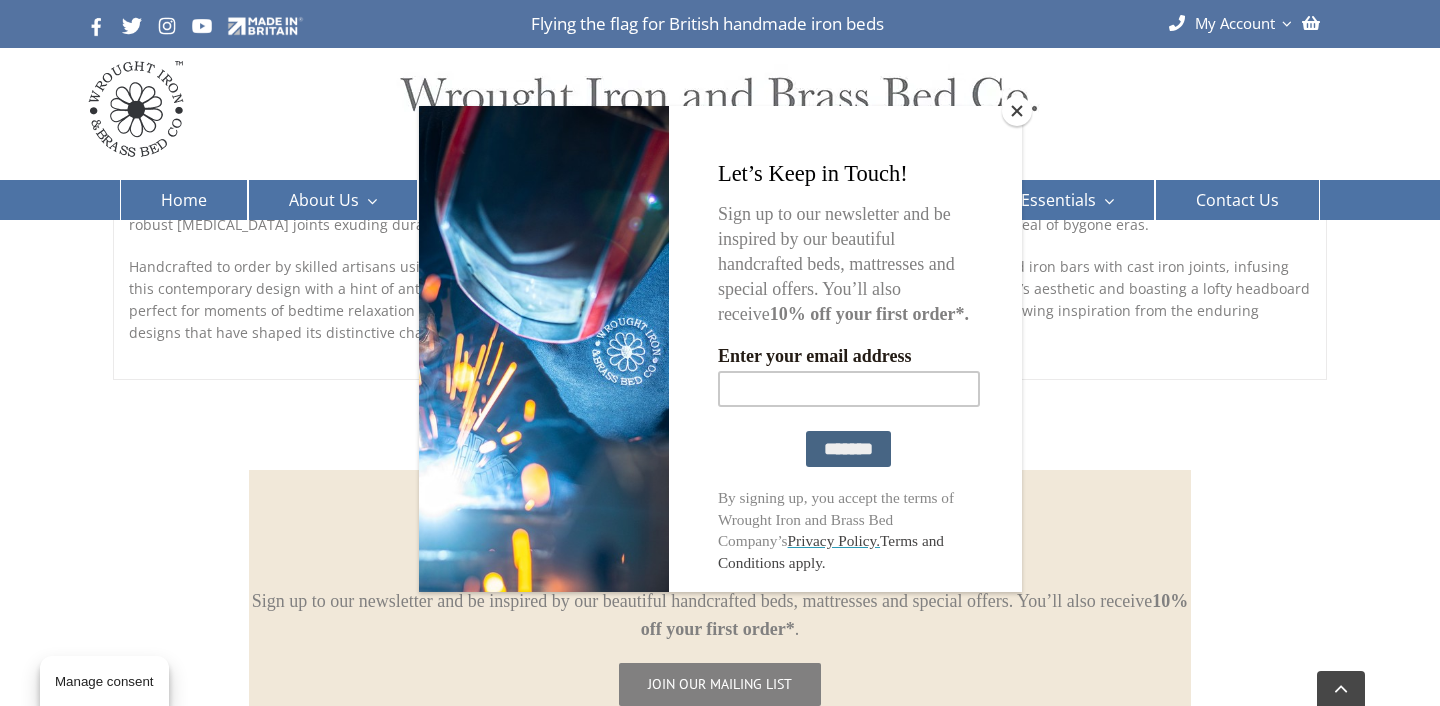click at bounding box center (720, 353) 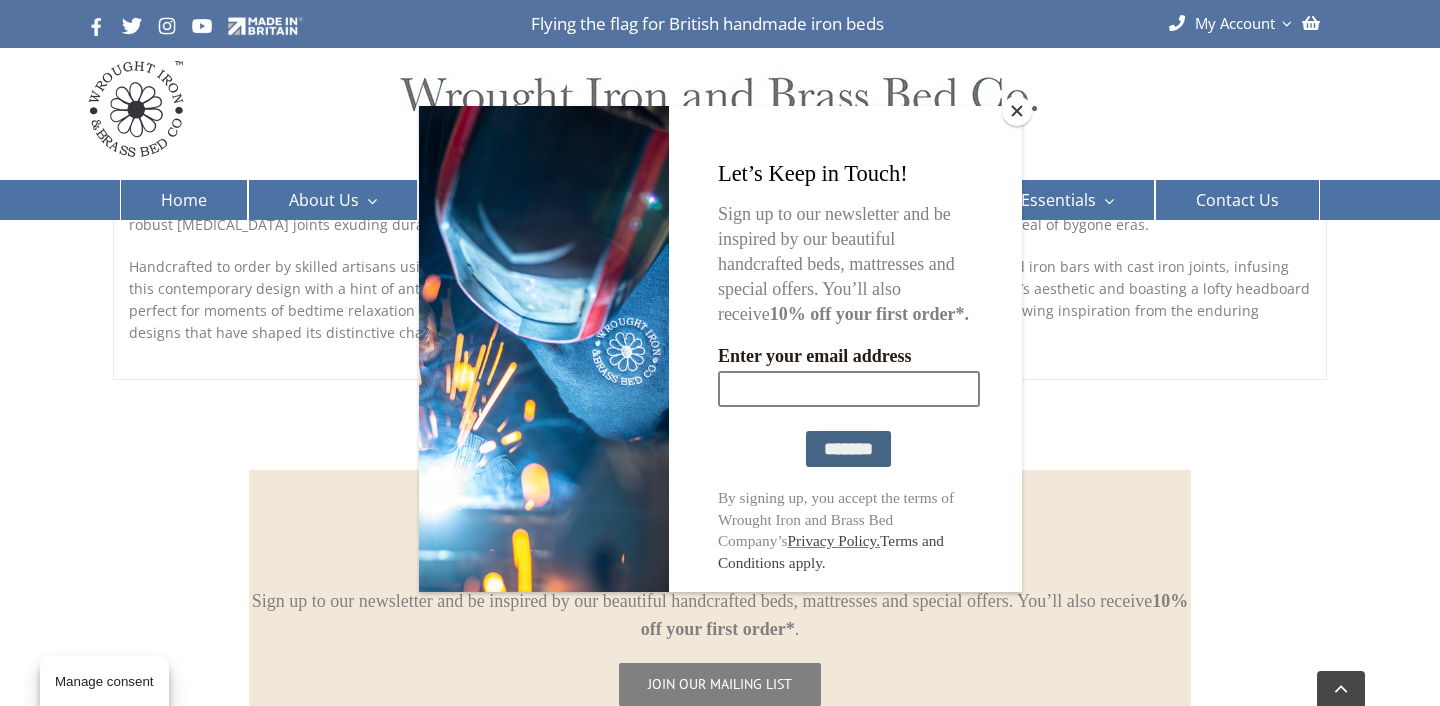 click on "Enter your email address" at bounding box center [848, 388] 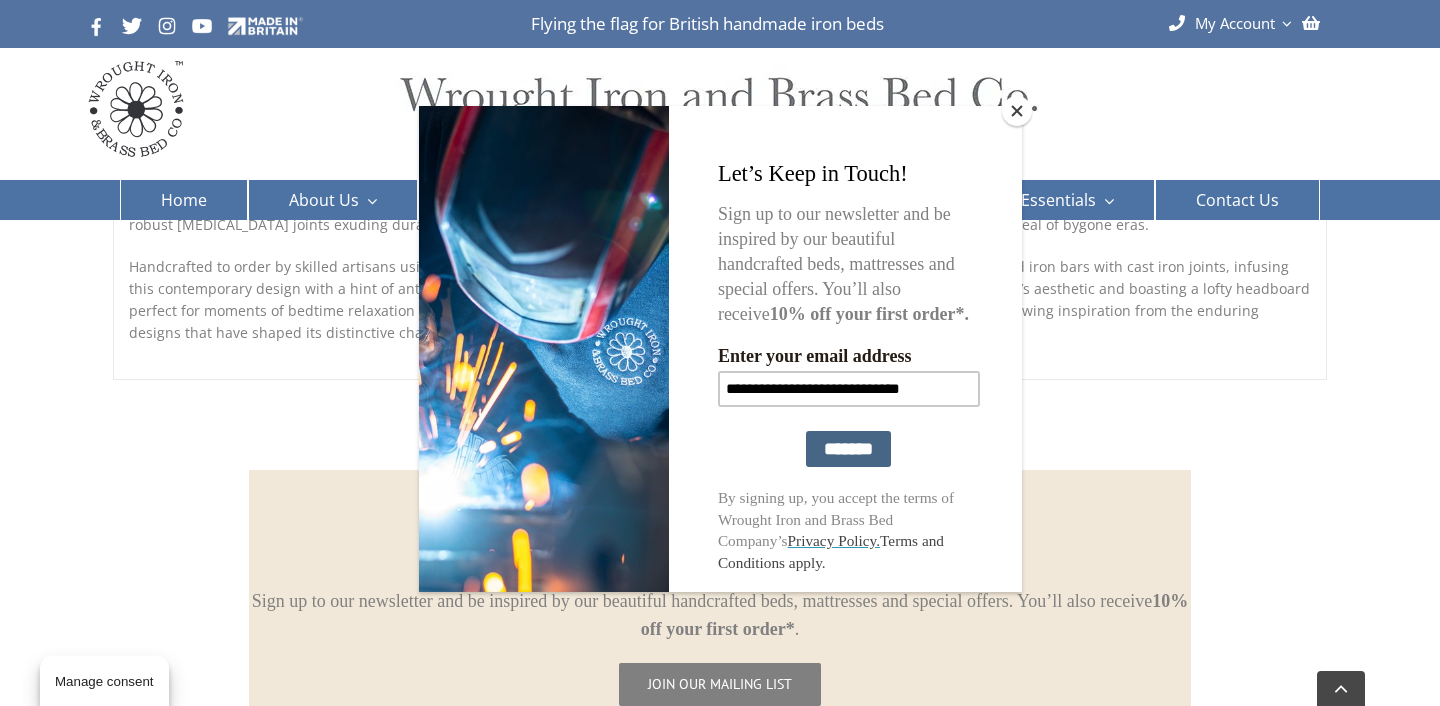 type on "**********" 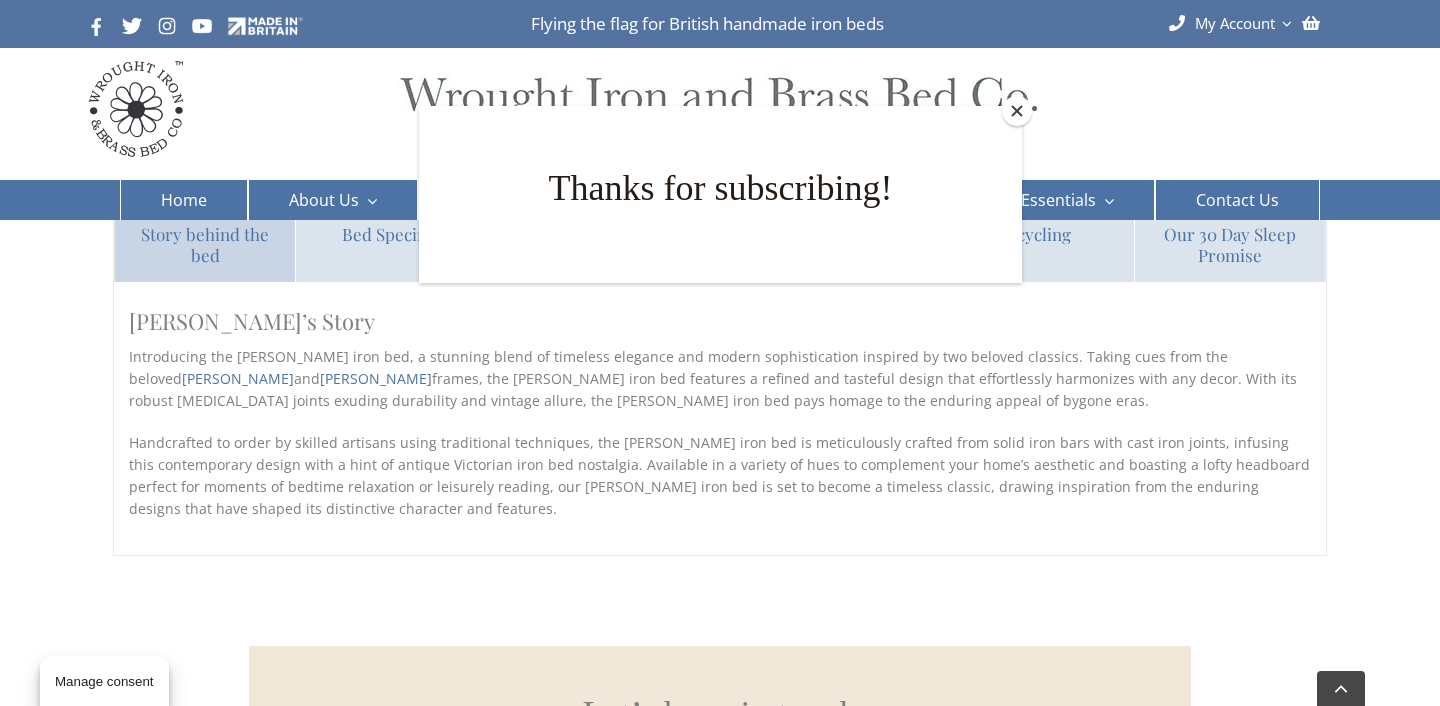 scroll, scrollTop: 1370, scrollLeft: 0, axis: vertical 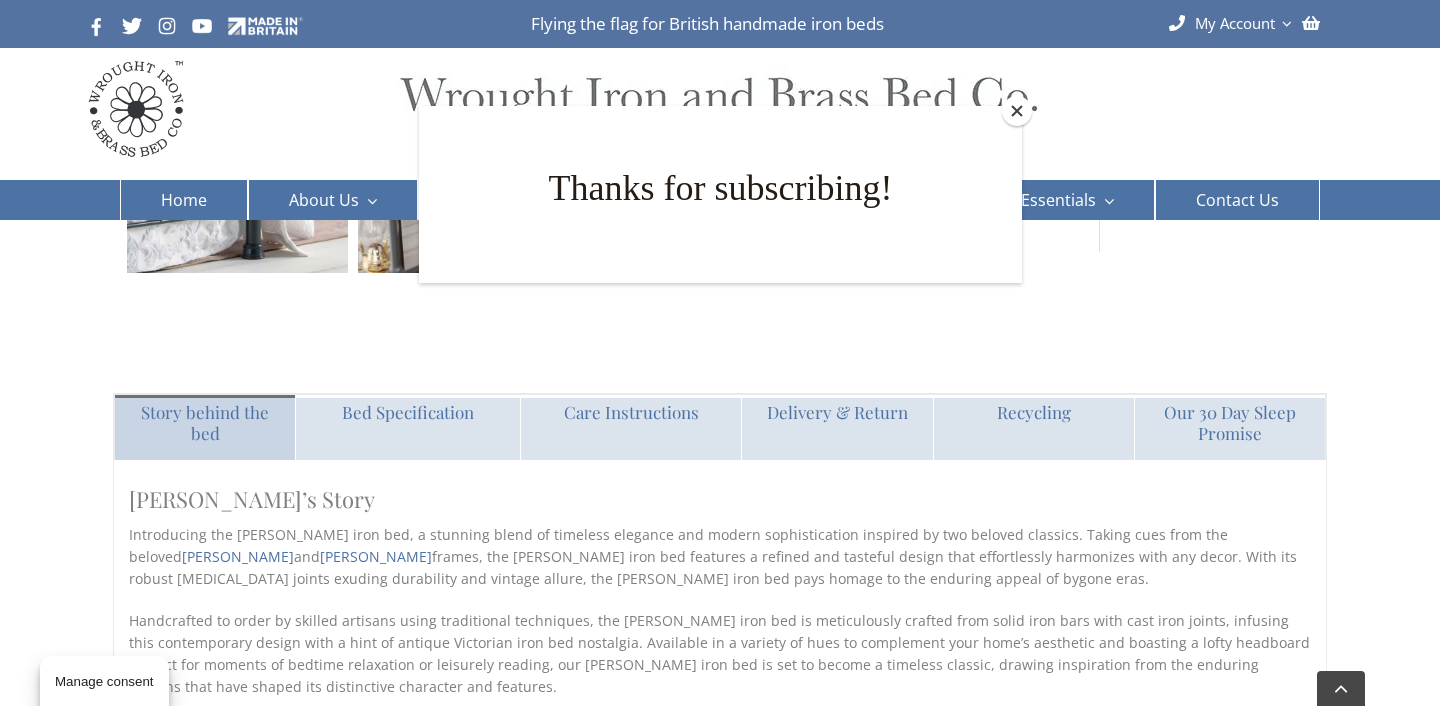 click at bounding box center (1017, 111) 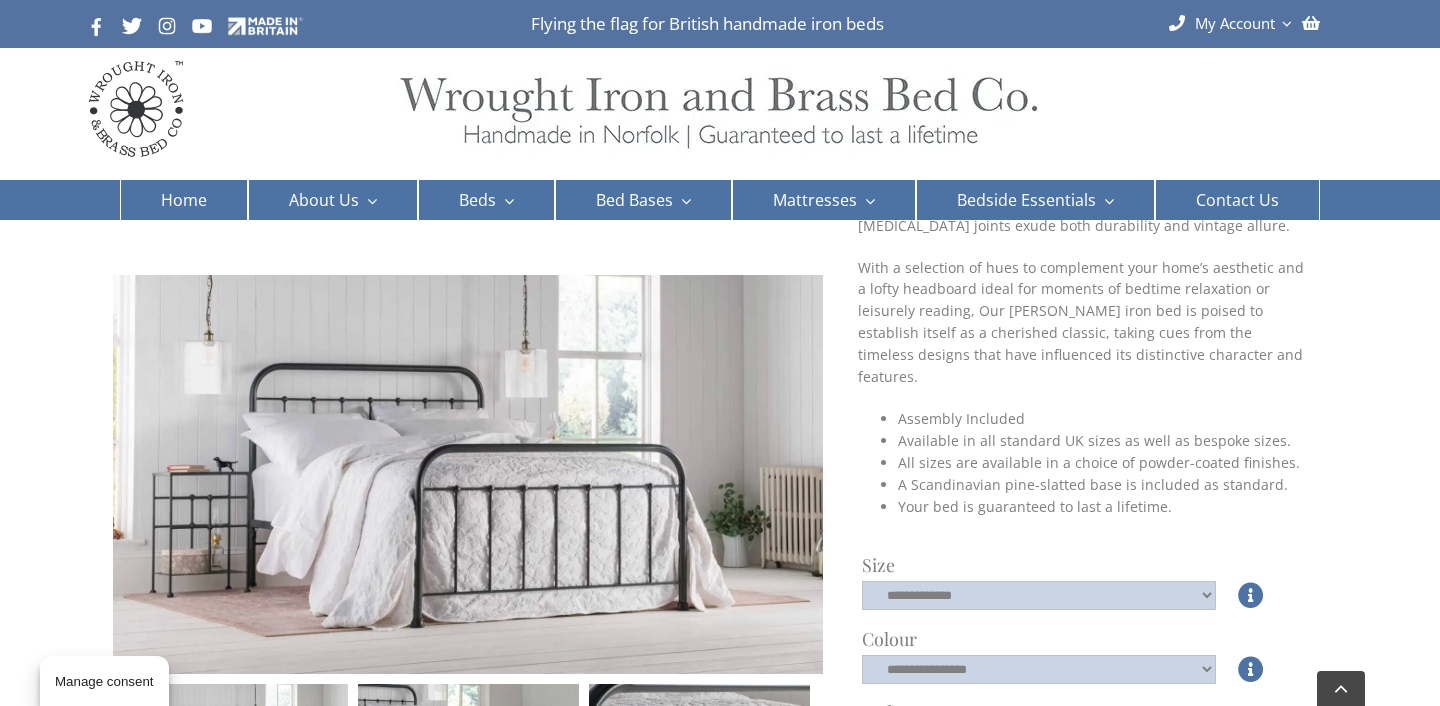scroll, scrollTop: 370, scrollLeft: 0, axis: vertical 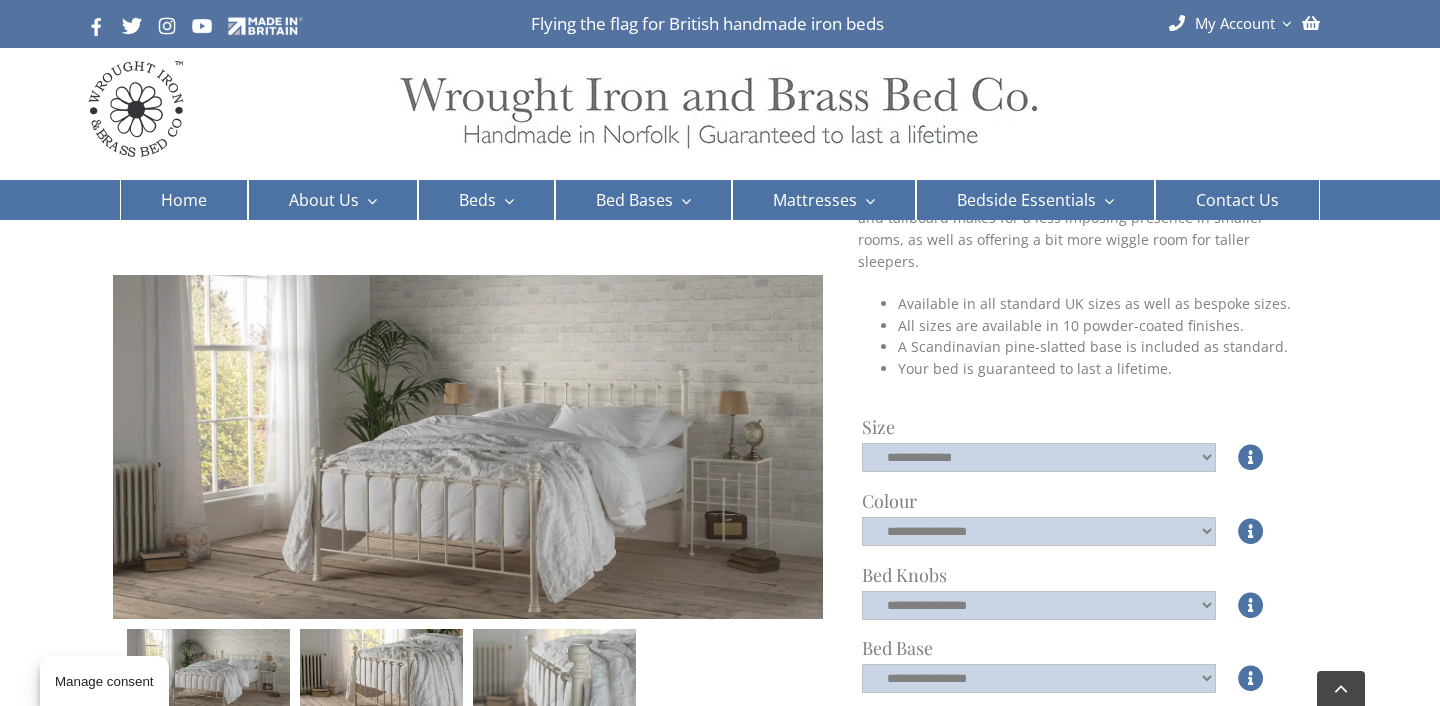 click on "**********" at bounding box center [1083, 533] 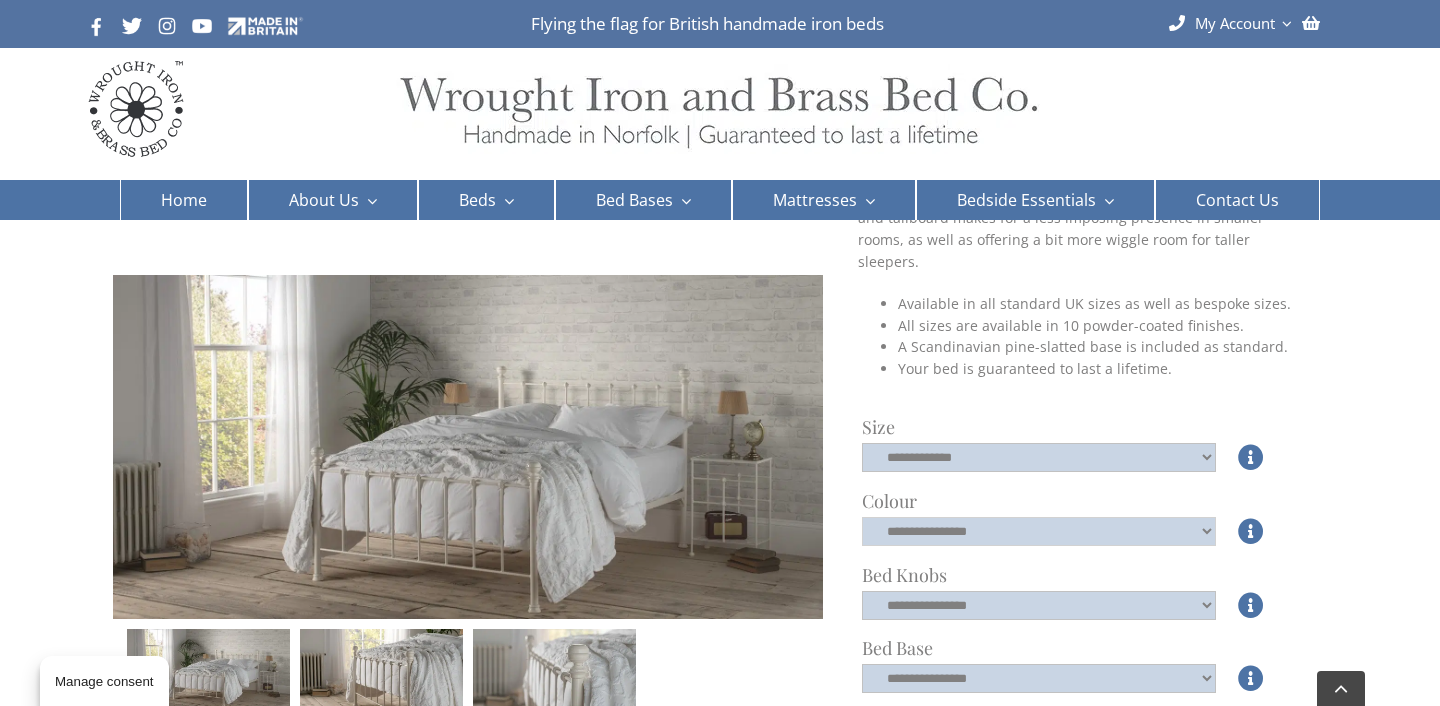 select on "*****" 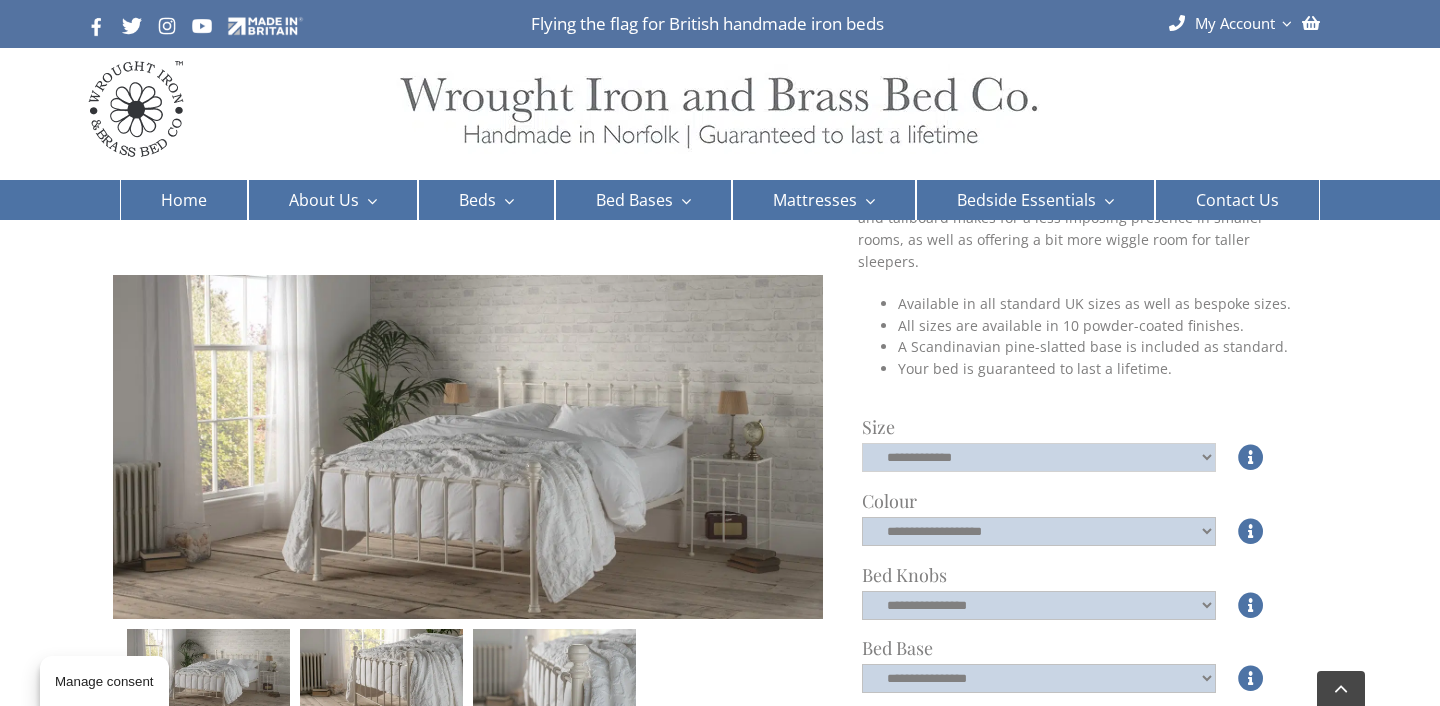 select on "*****" 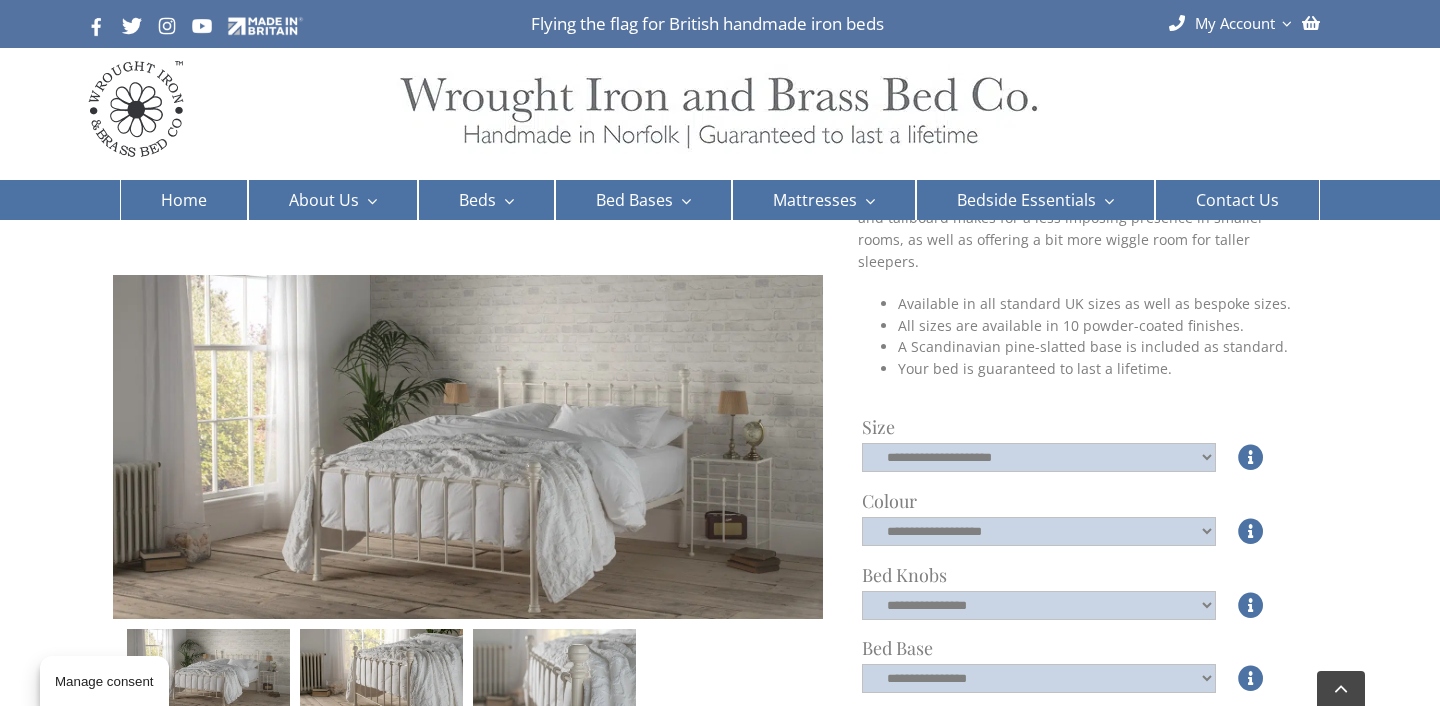 click on "**********" at bounding box center [1081, 689] 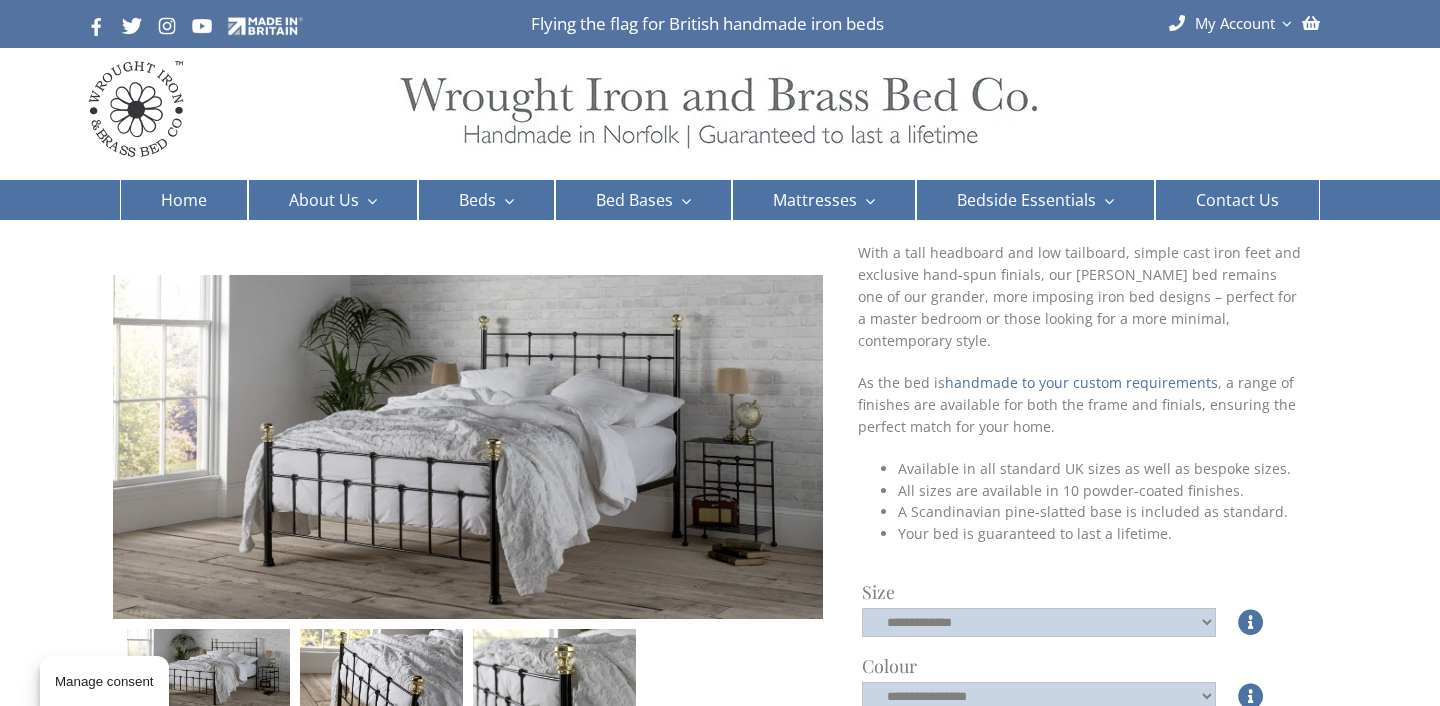 scroll, scrollTop: 199, scrollLeft: 0, axis: vertical 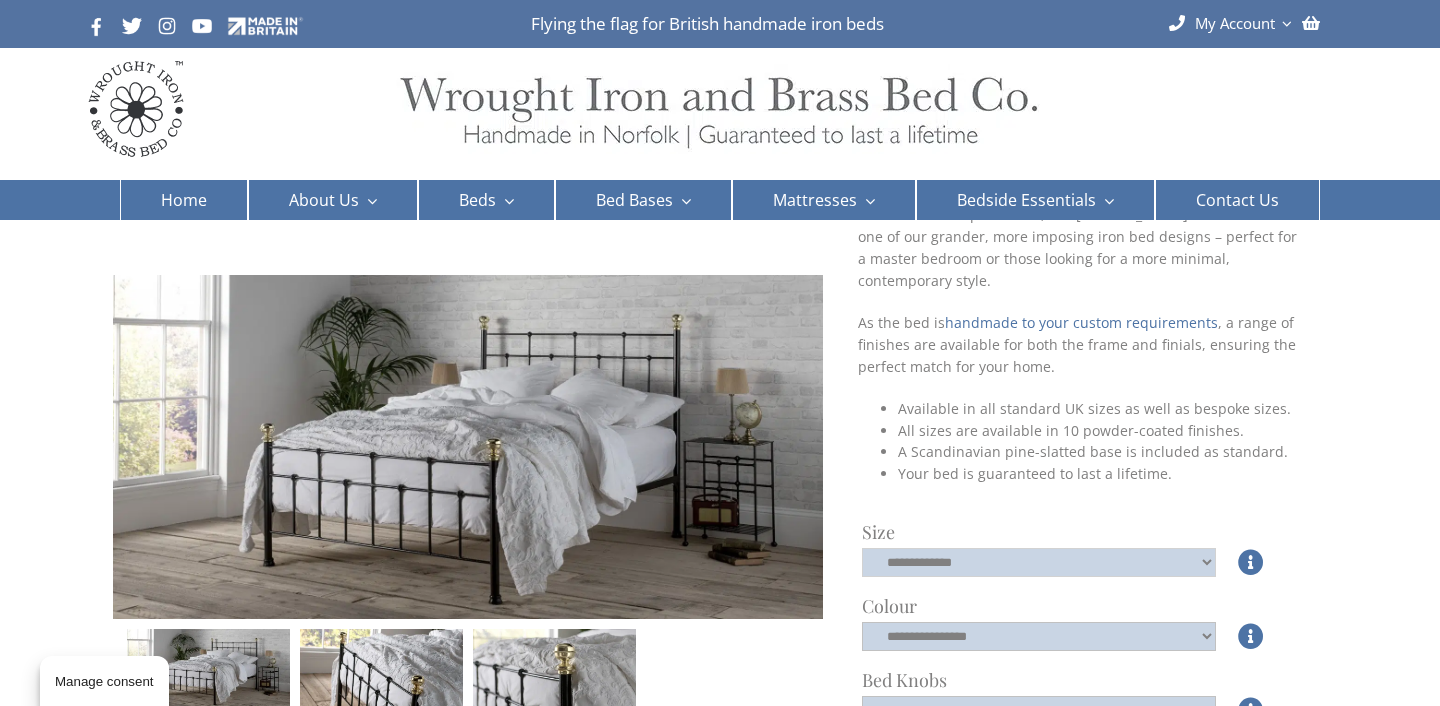 select on "*****" 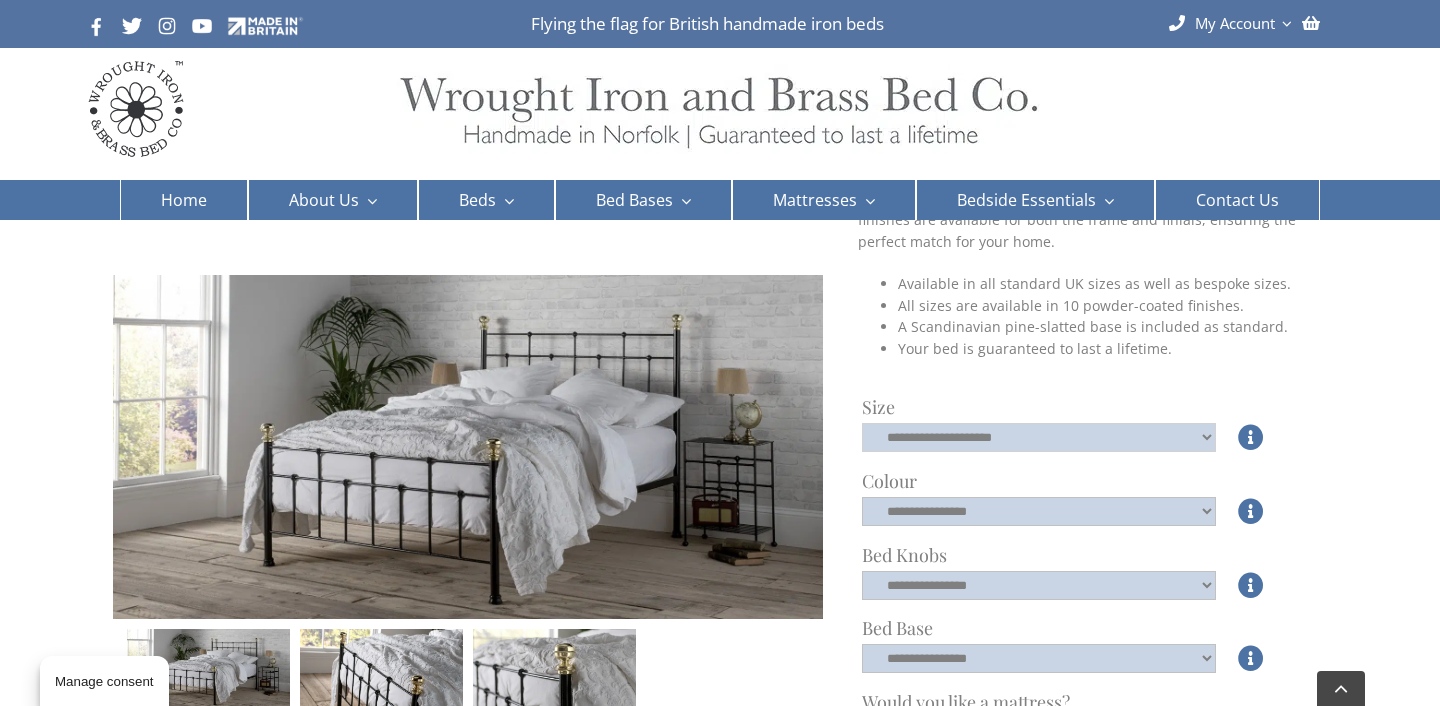scroll, scrollTop: 349, scrollLeft: 0, axis: vertical 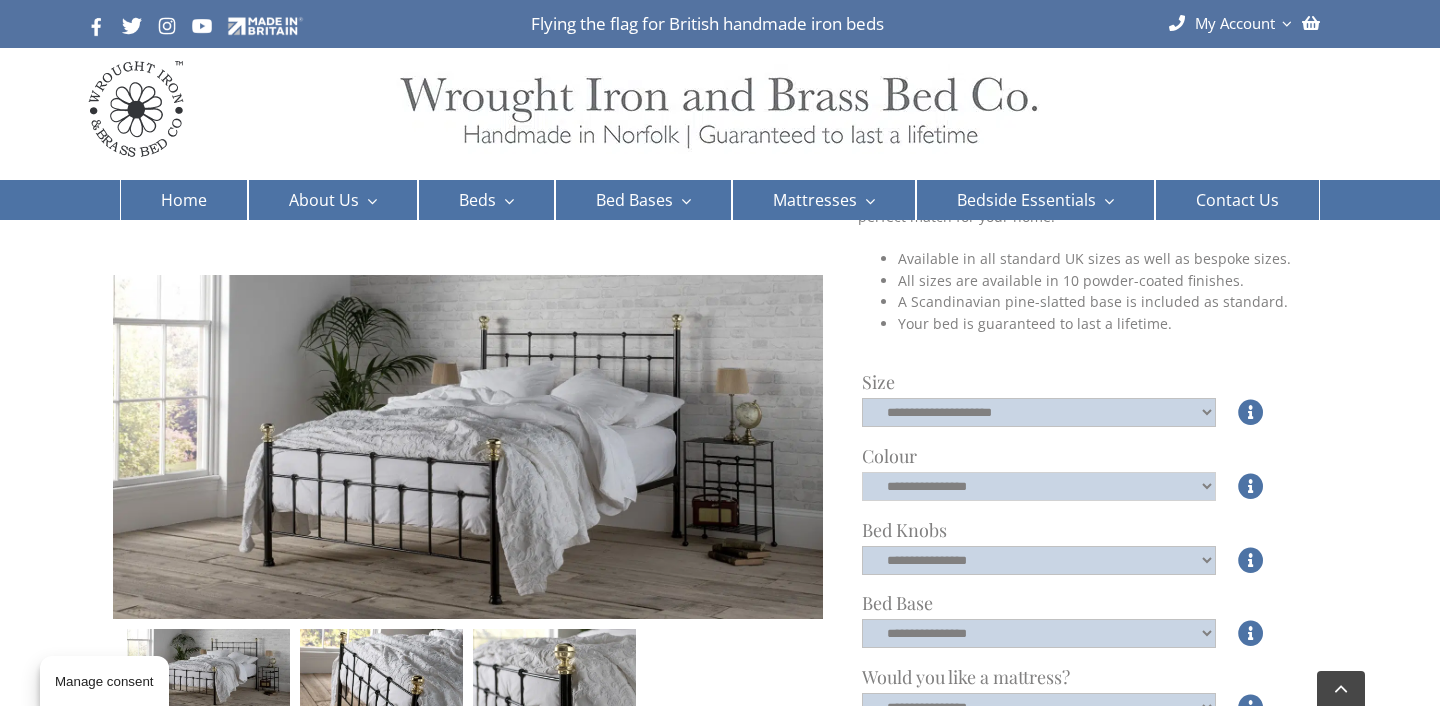 select on "*****" 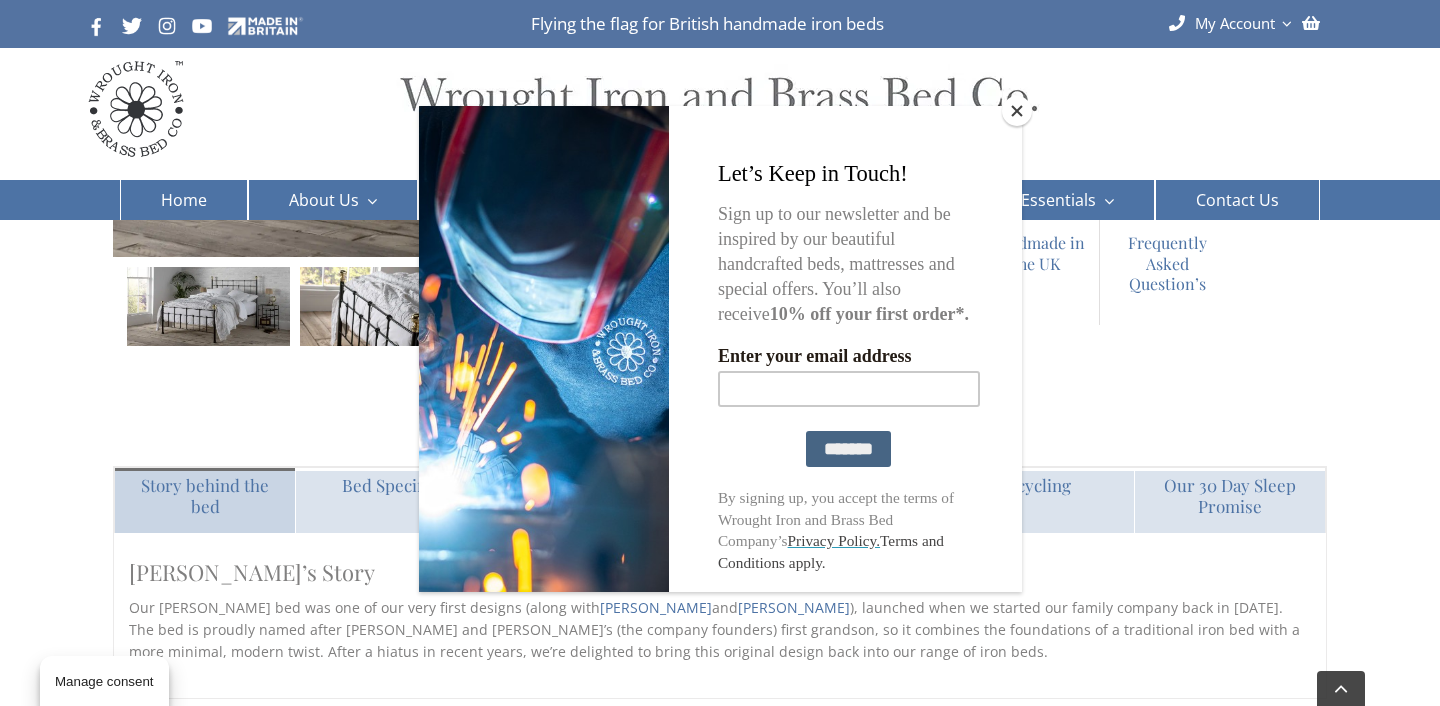 scroll, scrollTop: 1177, scrollLeft: 0, axis: vertical 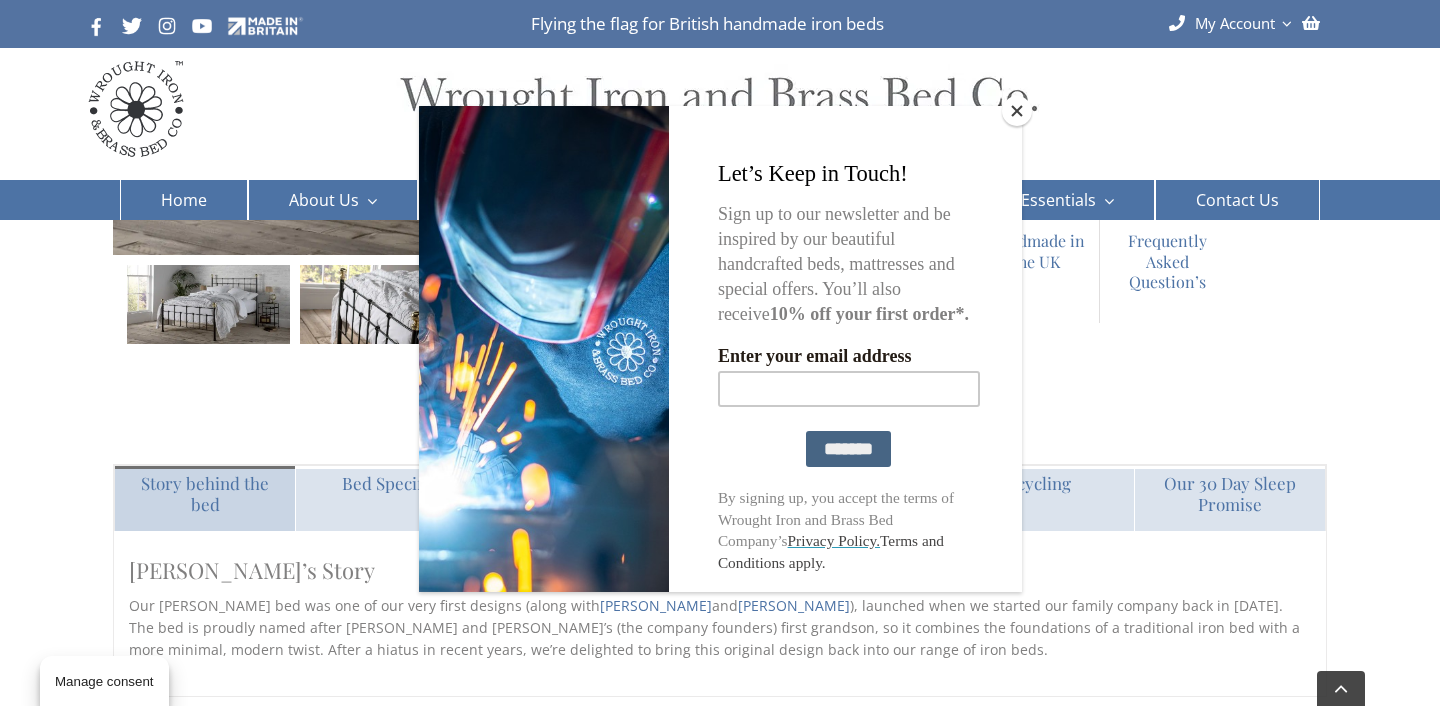 click at bounding box center [1017, 111] 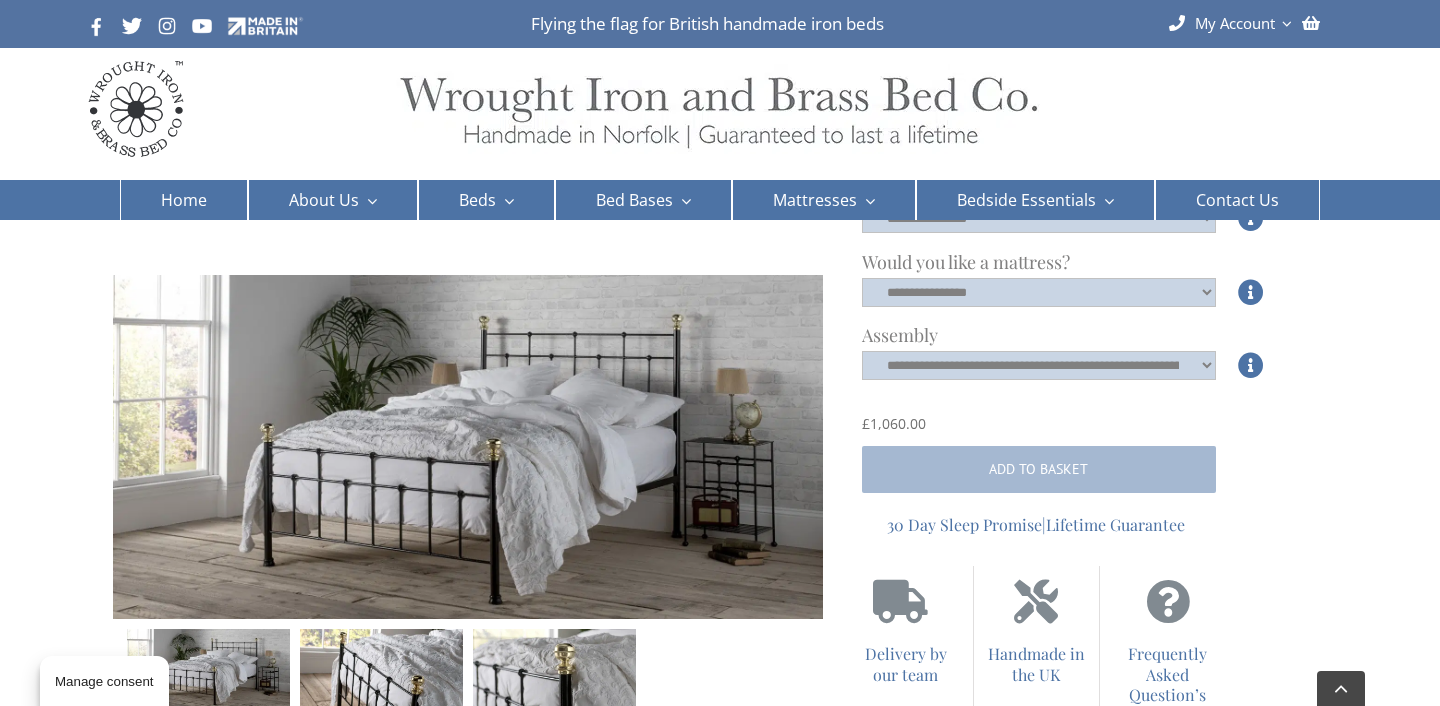 scroll, scrollTop: 366, scrollLeft: 0, axis: vertical 